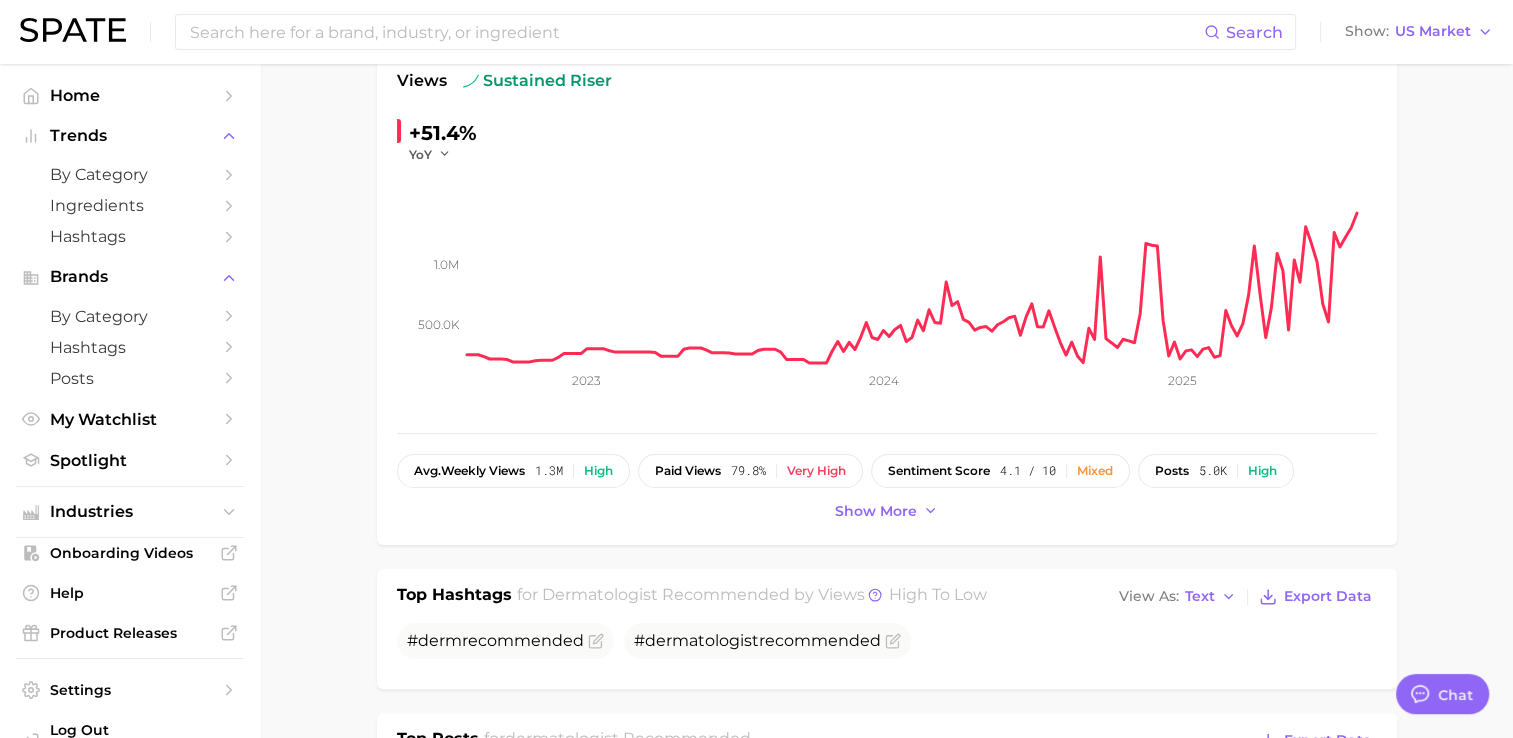 scroll, scrollTop: 0, scrollLeft: 0, axis: both 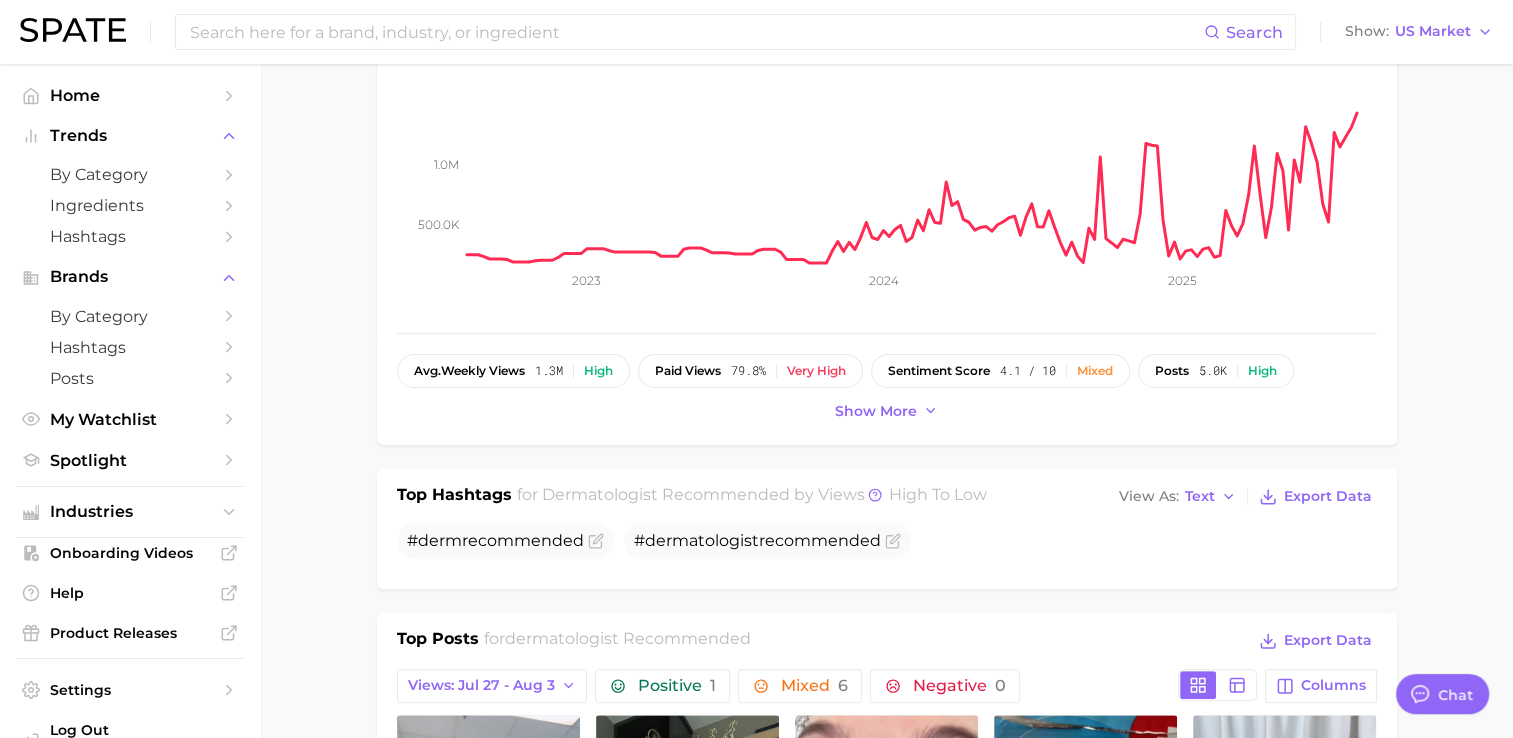 type on "x" 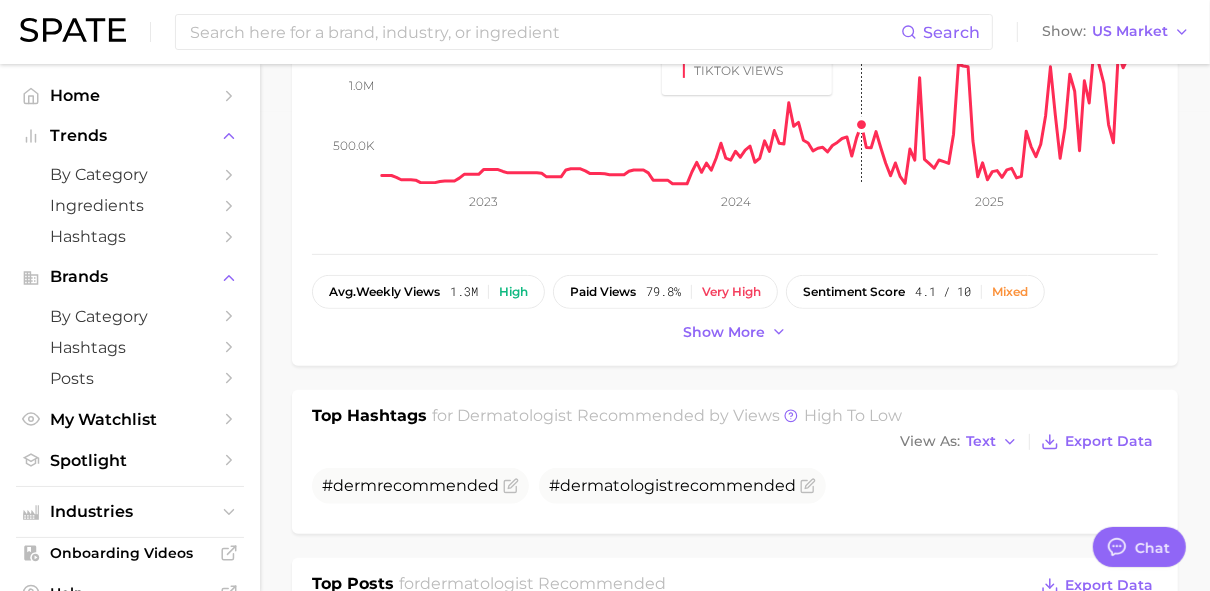 scroll, scrollTop: 480, scrollLeft: 0, axis: vertical 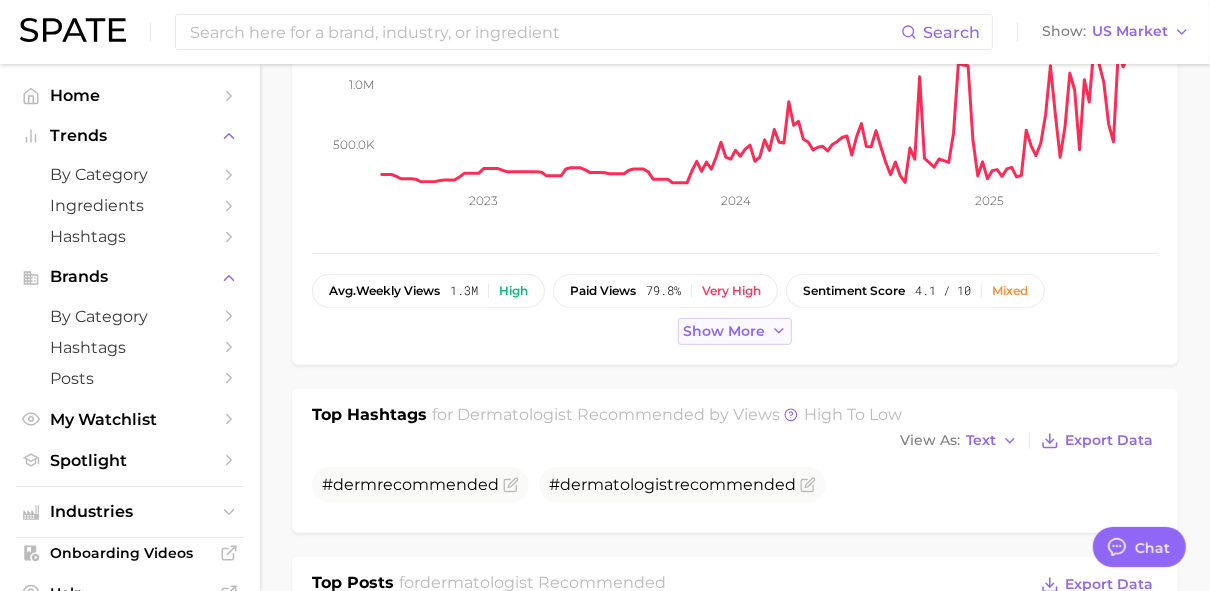 click on "Show more" at bounding box center (735, 331) 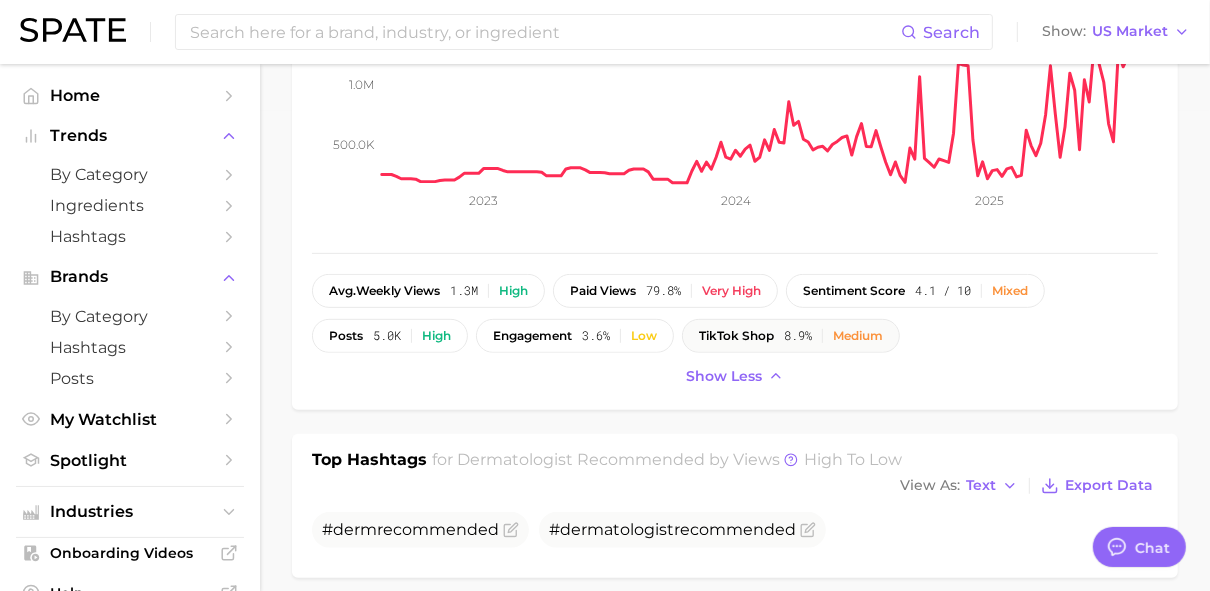 drag, startPoint x: 329, startPoint y: 336, endPoint x: 847, endPoint y: 344, distance: 518.06177 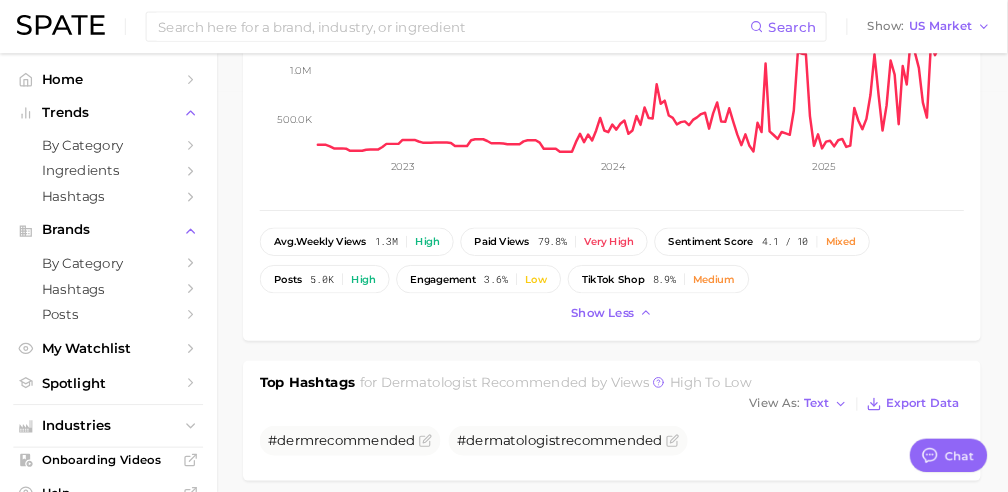 scroll, scrollTop: 480, scrollLeft: 0, axis: vertical 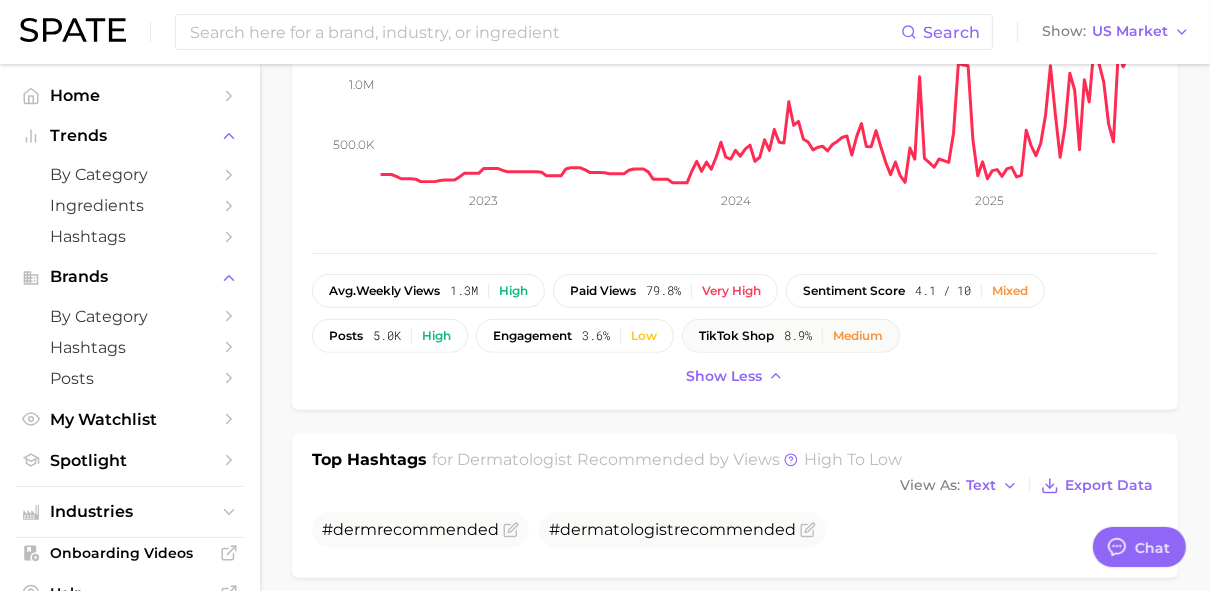 type 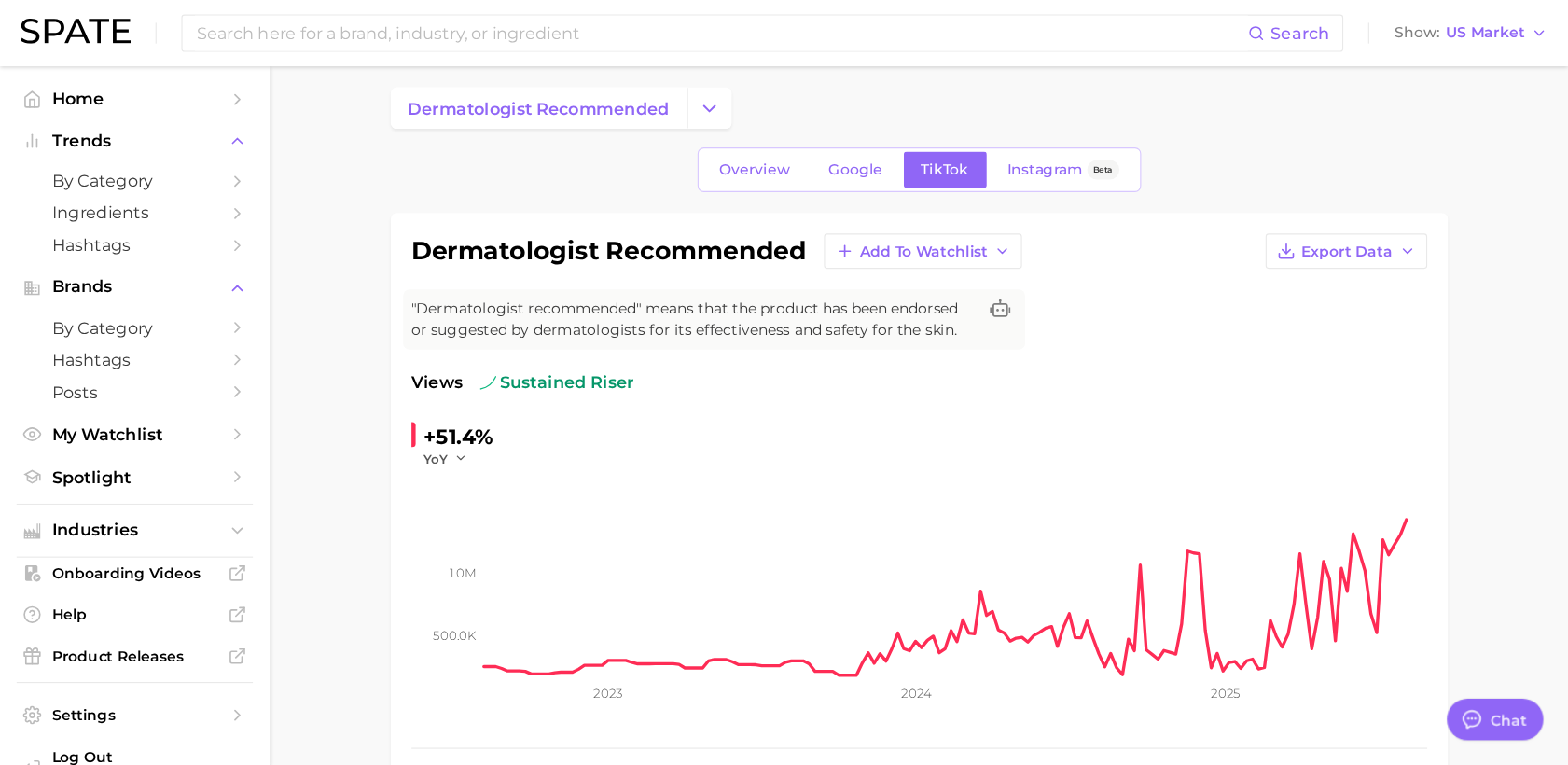 scroll, scrollTop: 11, scrollLeft: 0, axis: vertical 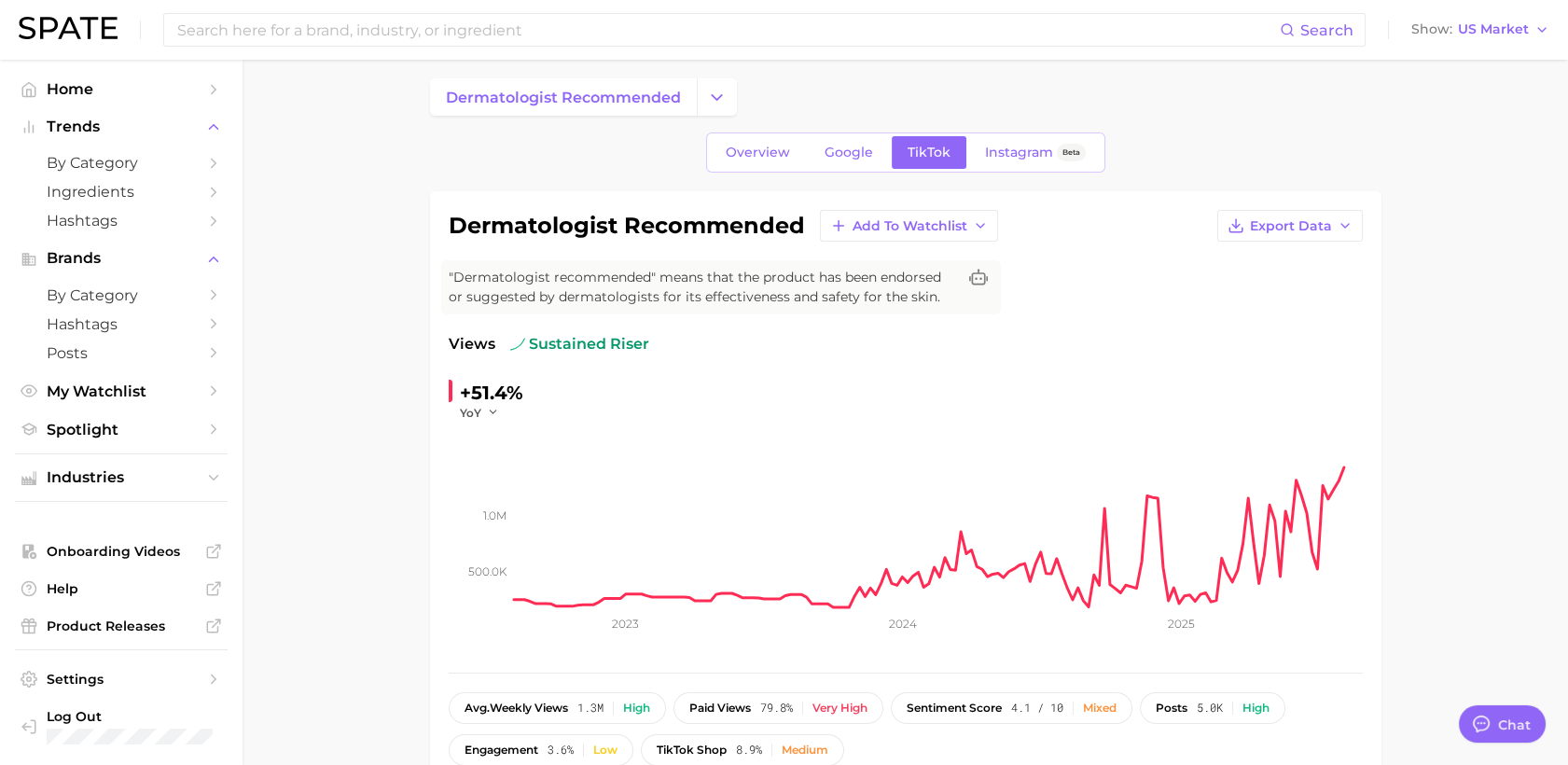 click on "dermatologist recommended Overview Google TikTok Instagram Beta dermatologist recommended Add to Watchlist Export Data "Dermatologist recommended" means that the product has been endorsed or suggested by dermatologists for its effectiveness and safety for the skin. Views sustained riser +51.4% YoY 500.0k 1.0m 2023 2024 2025 avg. weekly views 1.3m High paid views 79.8% Very high sentiment score 4.1 / 10 Mixed posts 5.0k High engagement 3.6% Low TikTok shop 8.9% Medium Show less Top Hashtags for dermatologist recommended by Views high to low View As Text Export Data #derm recommended # dermatologist recommended Top Posts for dermatologist recommended Export Data Views: [MONTH] [DAY] - [MONTH] [DAY] Positive 1 Mixed 6 Negative 0 Columns view post on TikTok 4 paid Views 1.3m view post on TikTok 4 Views 222.2k view post on TikTok Views 59.7k view post on TikTok paid Views 43.9k view post on TikTok Views 29.9k Show more posts Related Hashtags Brand Hashtags Creators Related Hashtags 3136 total dermatologist recommended ?" at bounding box center (905, 1341) 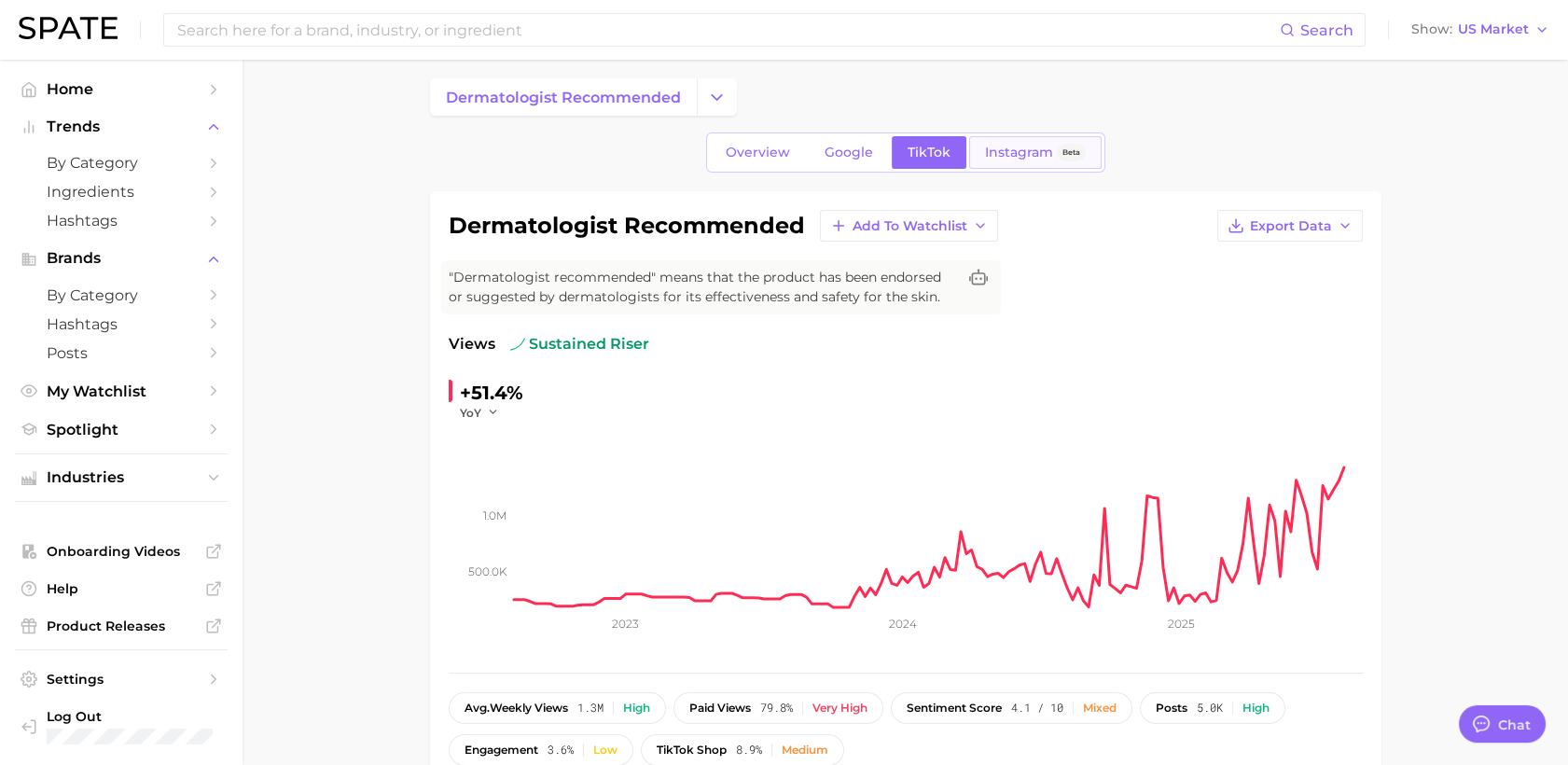 click on "Instagram" at bounding box center [1019, 152] 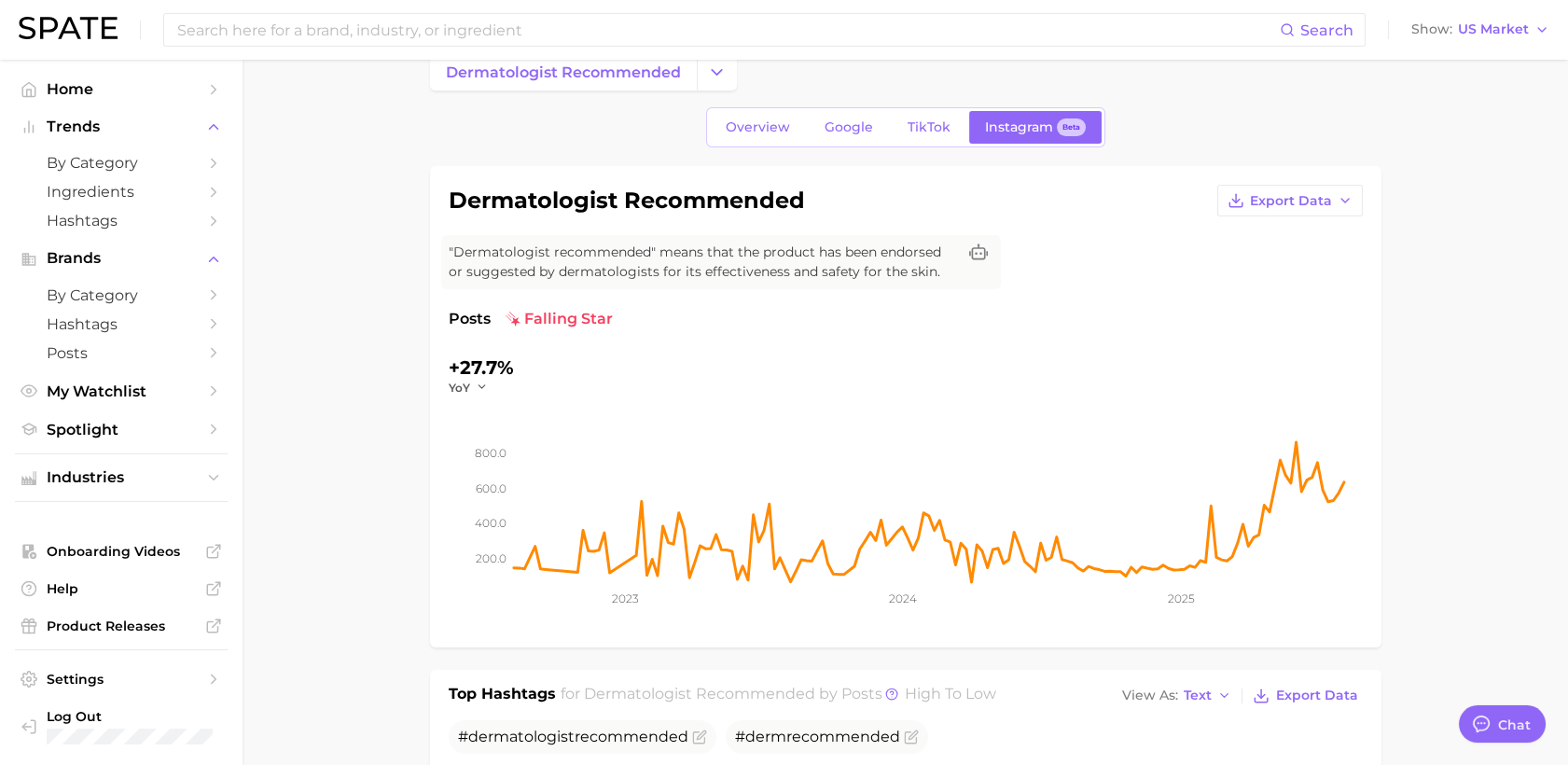 scroll, scrollTop: 0, scrollLeft: 0, axis: both 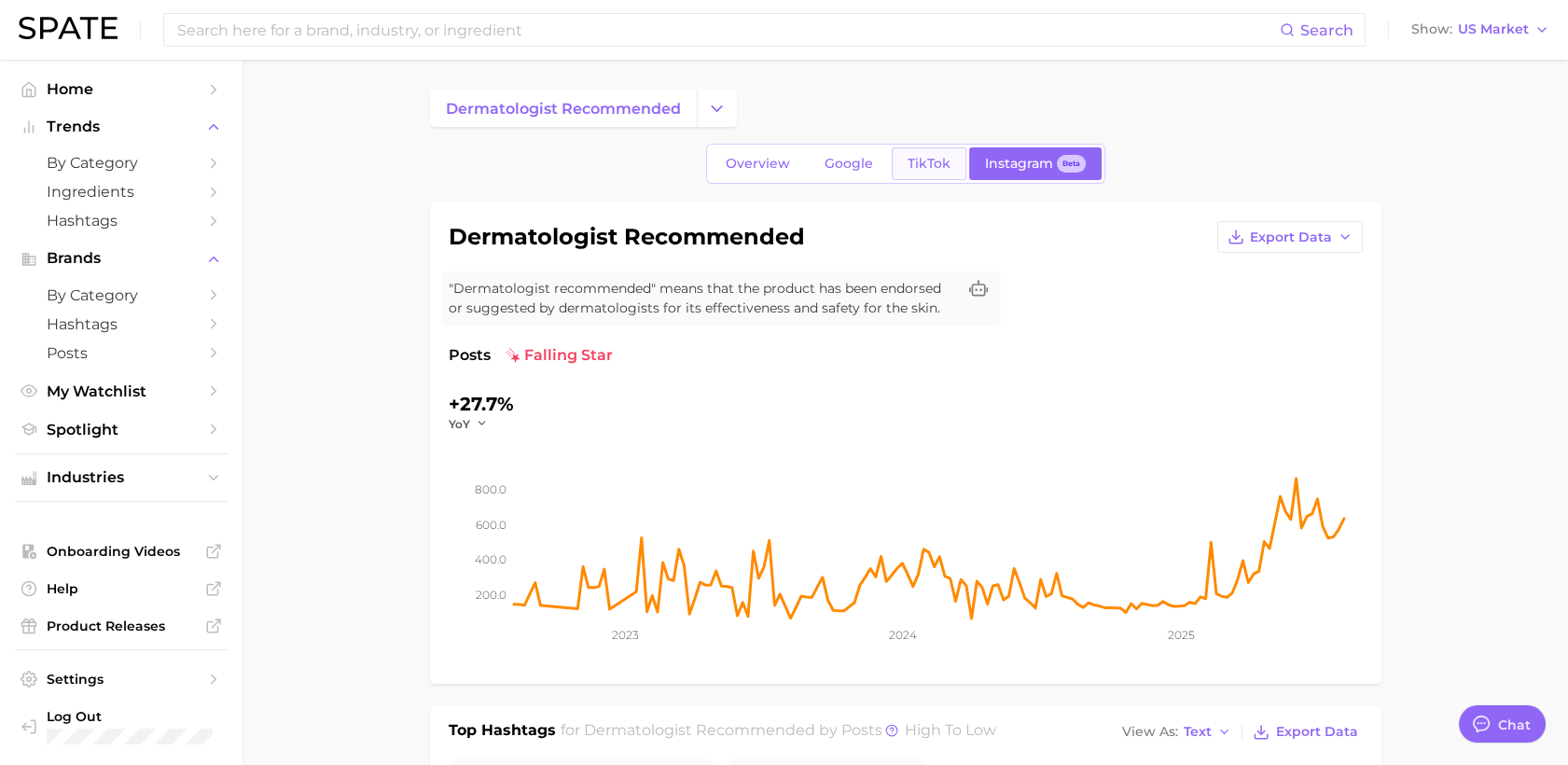 click on "TikTok" at bounding box center (929, 163) 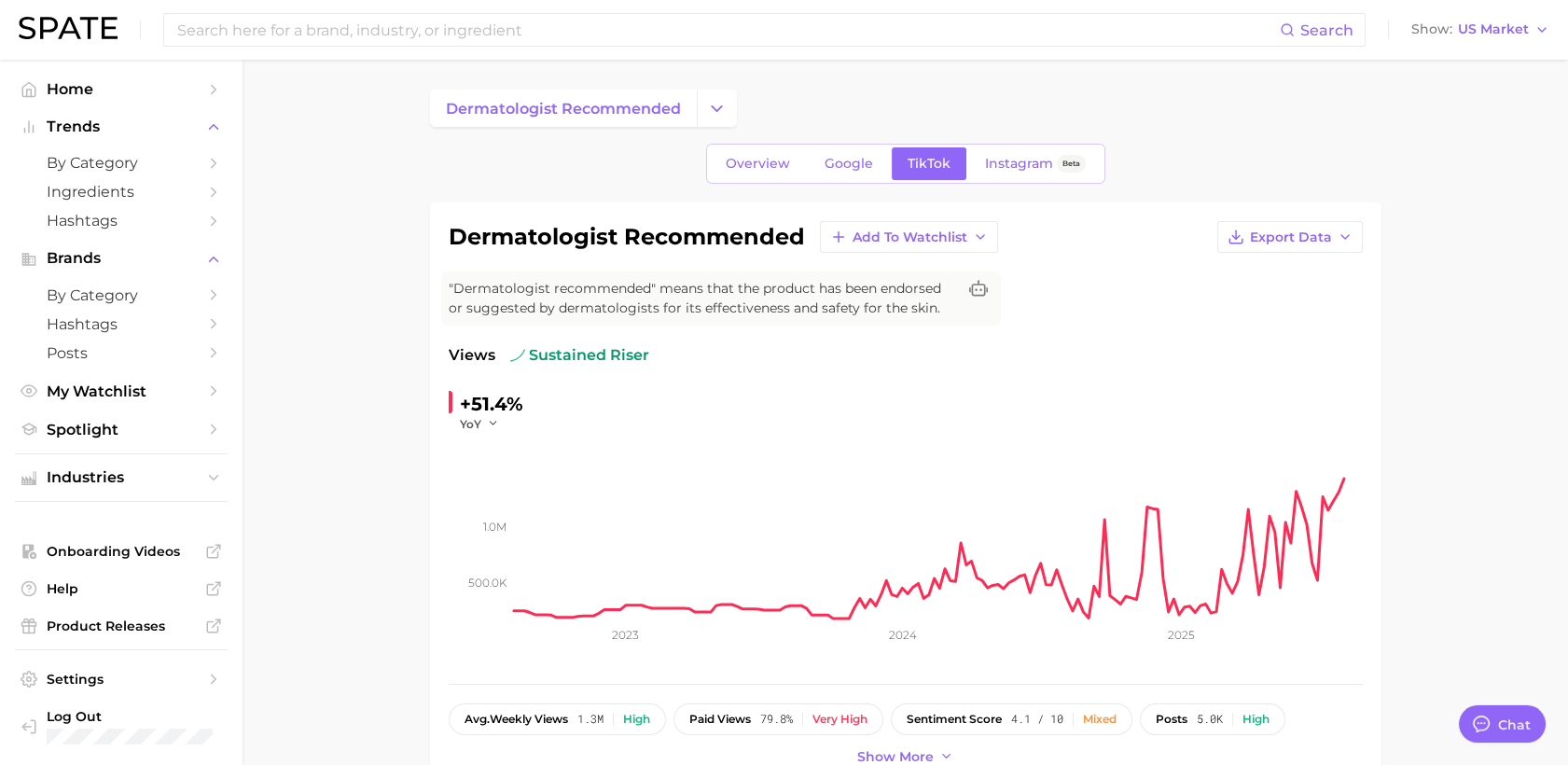 scroll, scrollTop: 0, scrollLeft: 0, axis: both 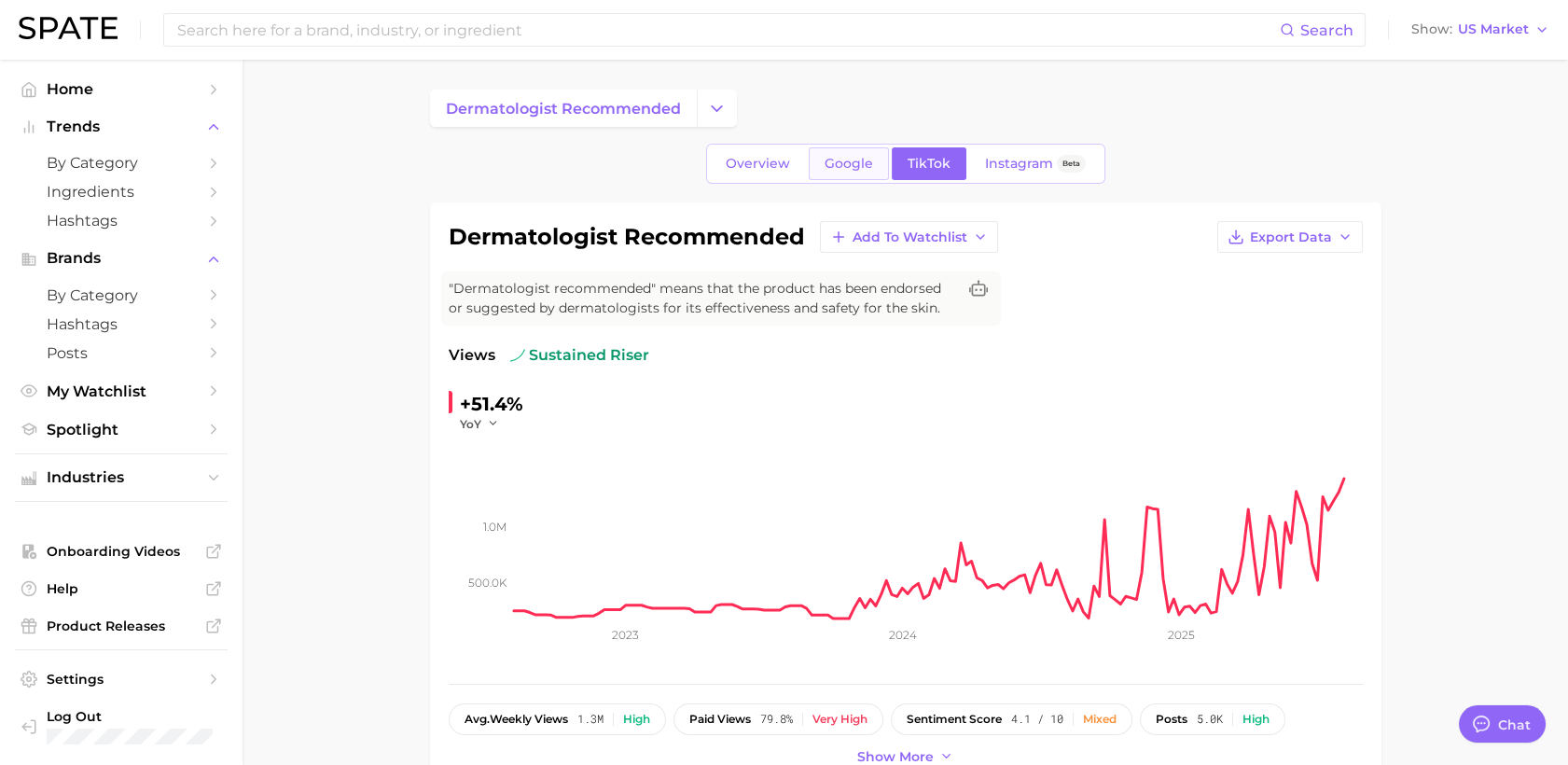 click on "Google" at bounding box center (849, 163) 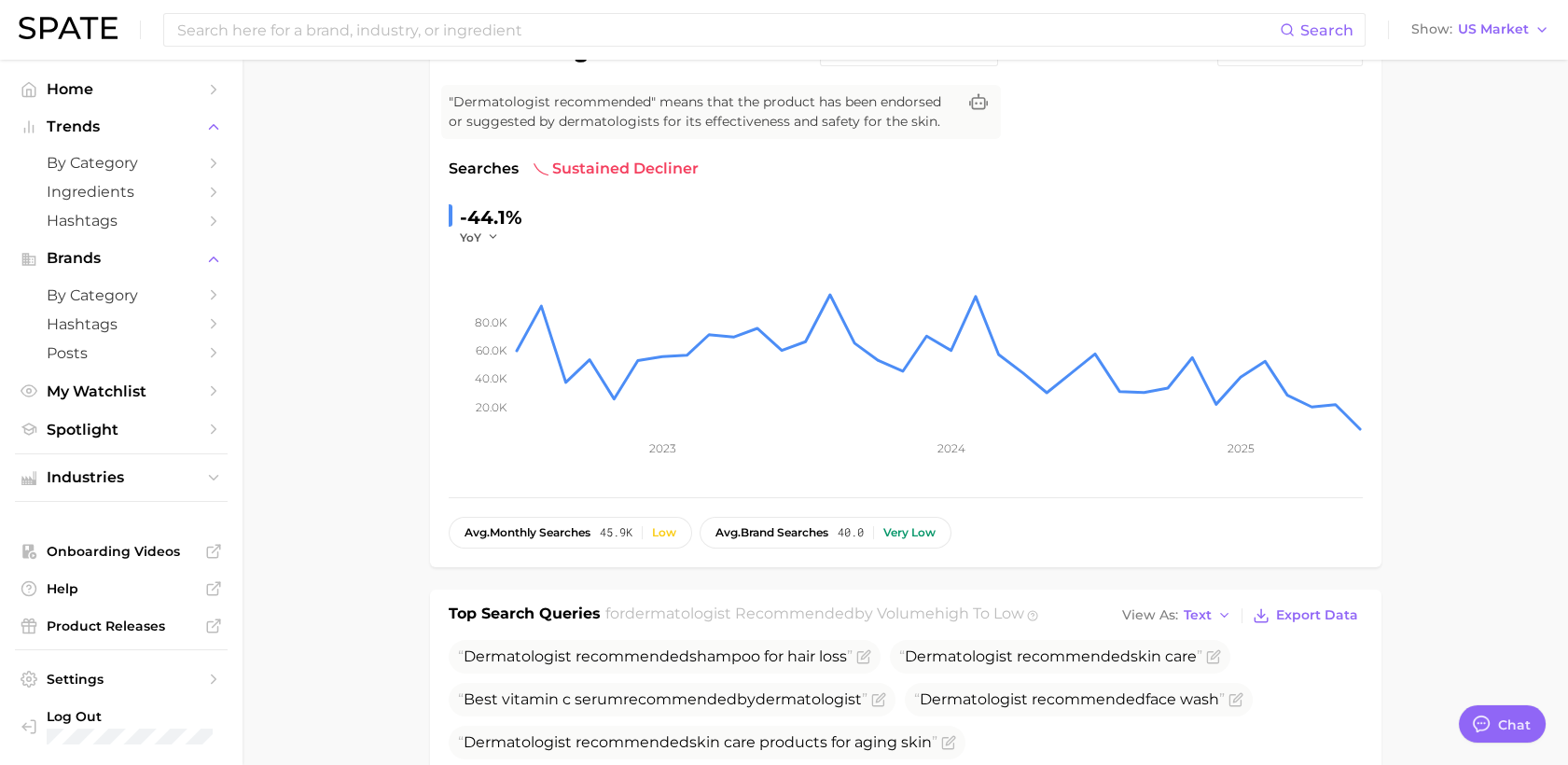 scroll, scrollTop: 0, scrollLeft: 0, axis: both 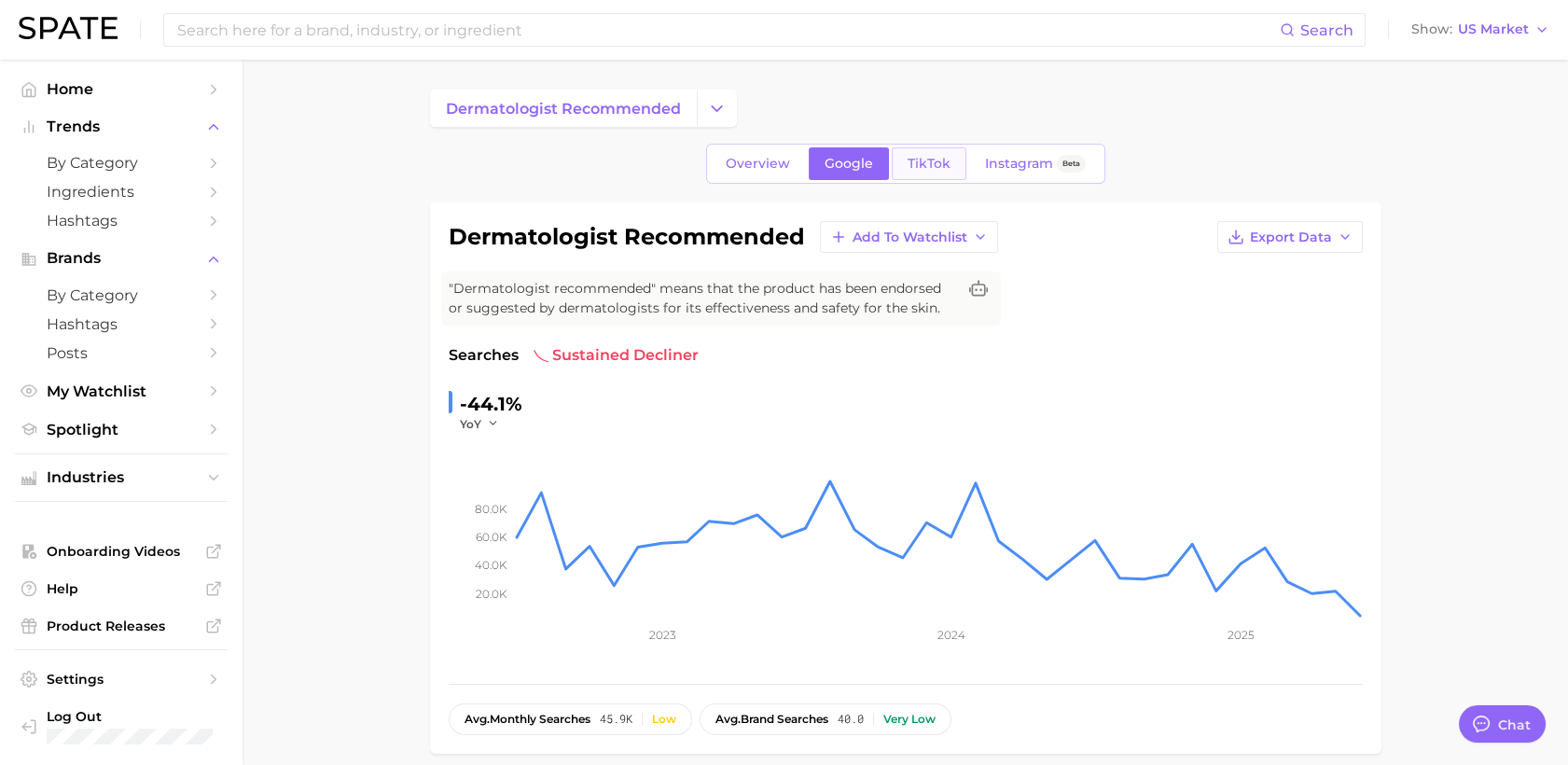 click on "TikTok" at bounding box center (929, 163) 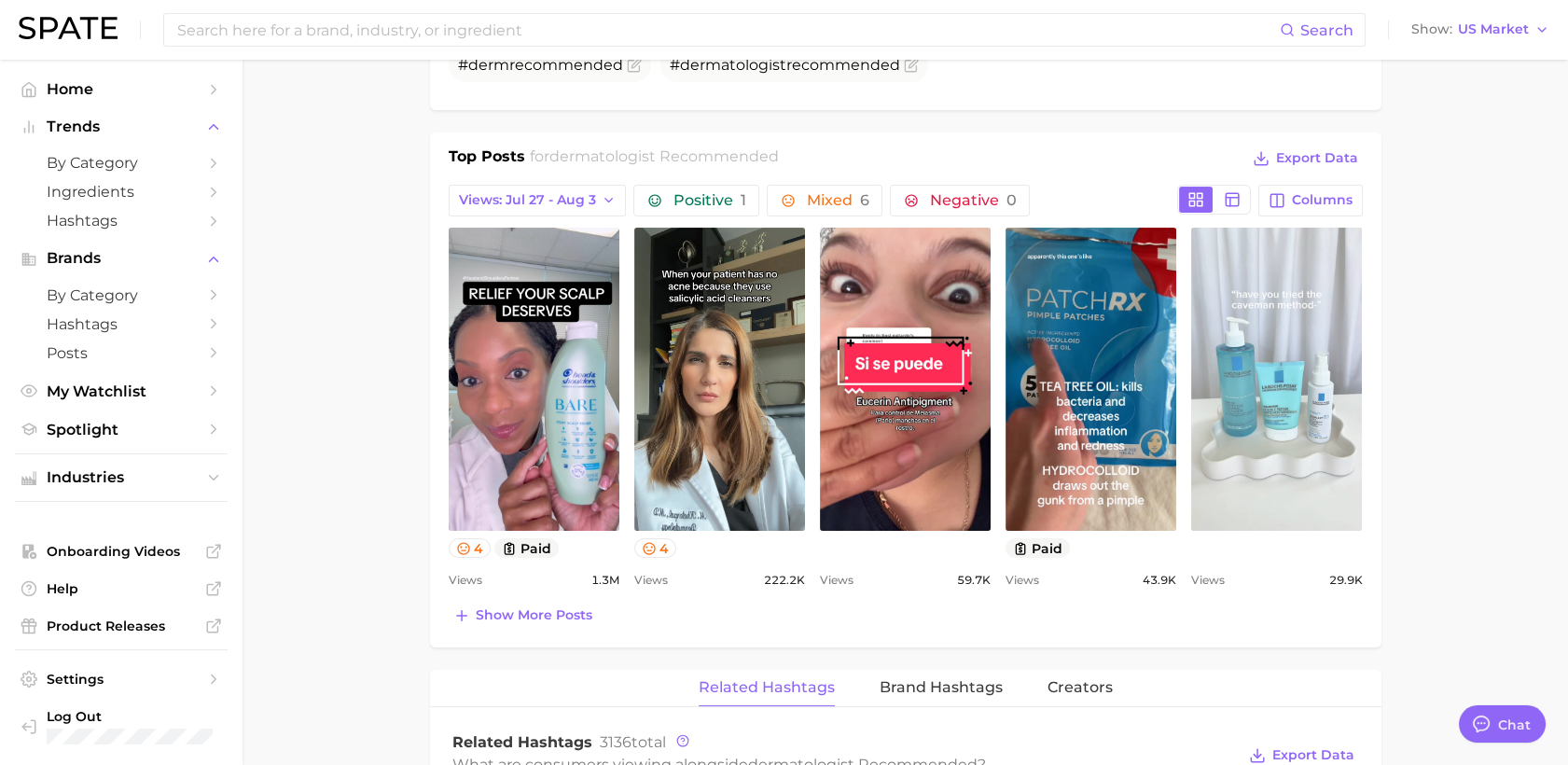 scroll, scrollTop: 933, scrollLeft: 0, axis: vertical 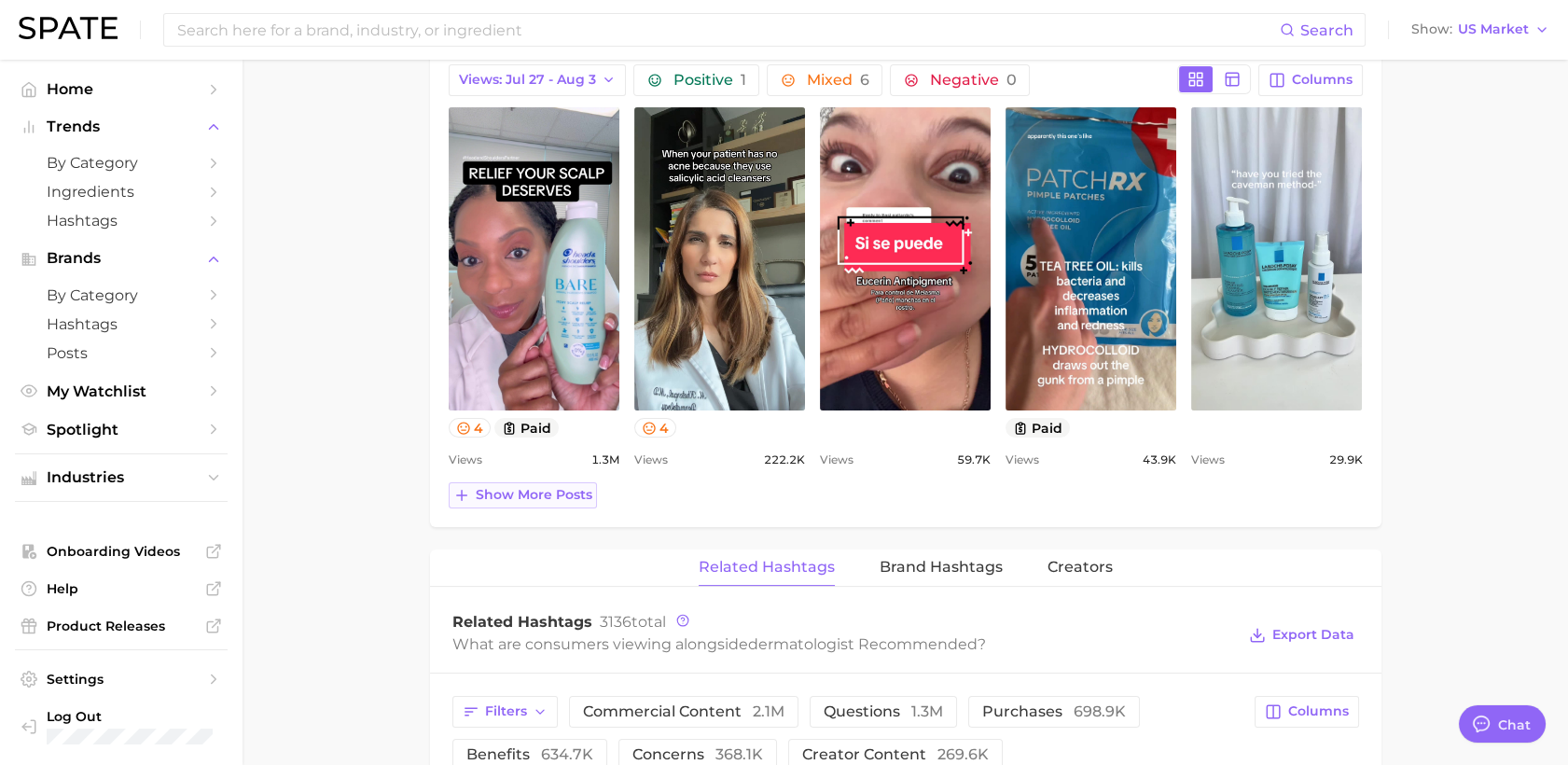 click on "Show more posts" at bounding box center [534, 494] 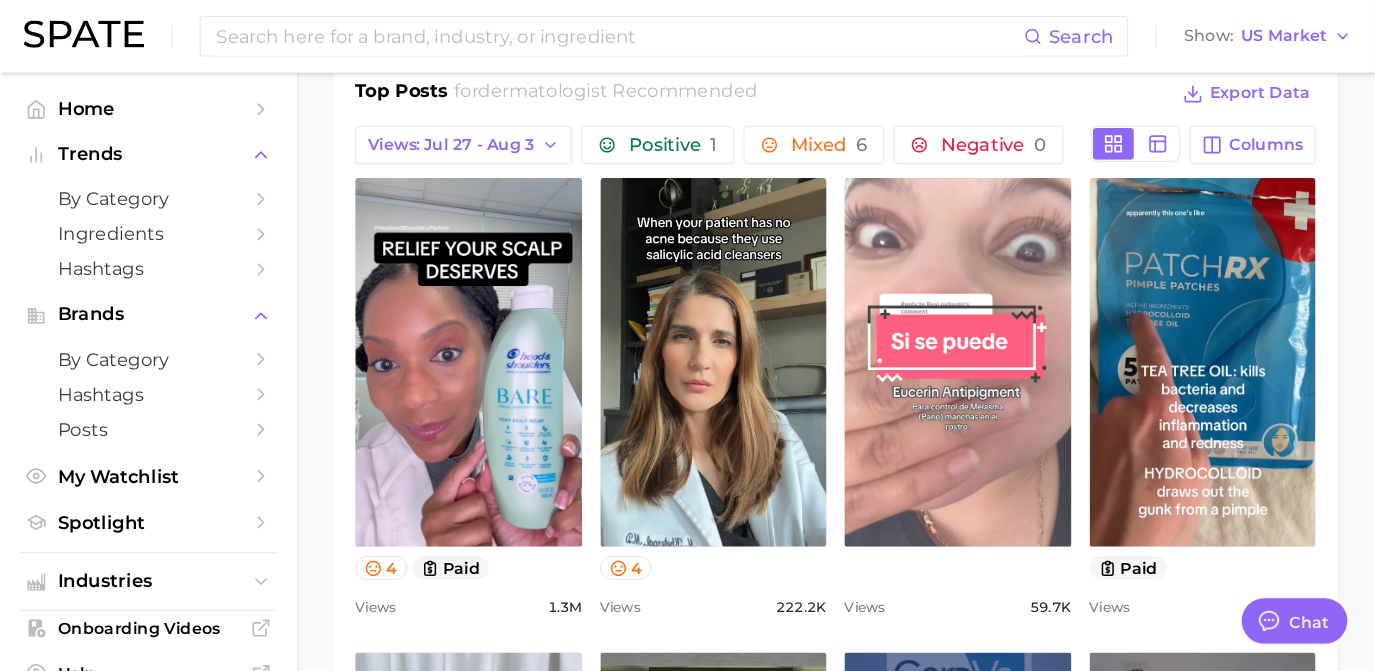 scroll, scrollTop: 982, scrollLeft: 0, axis: vertical 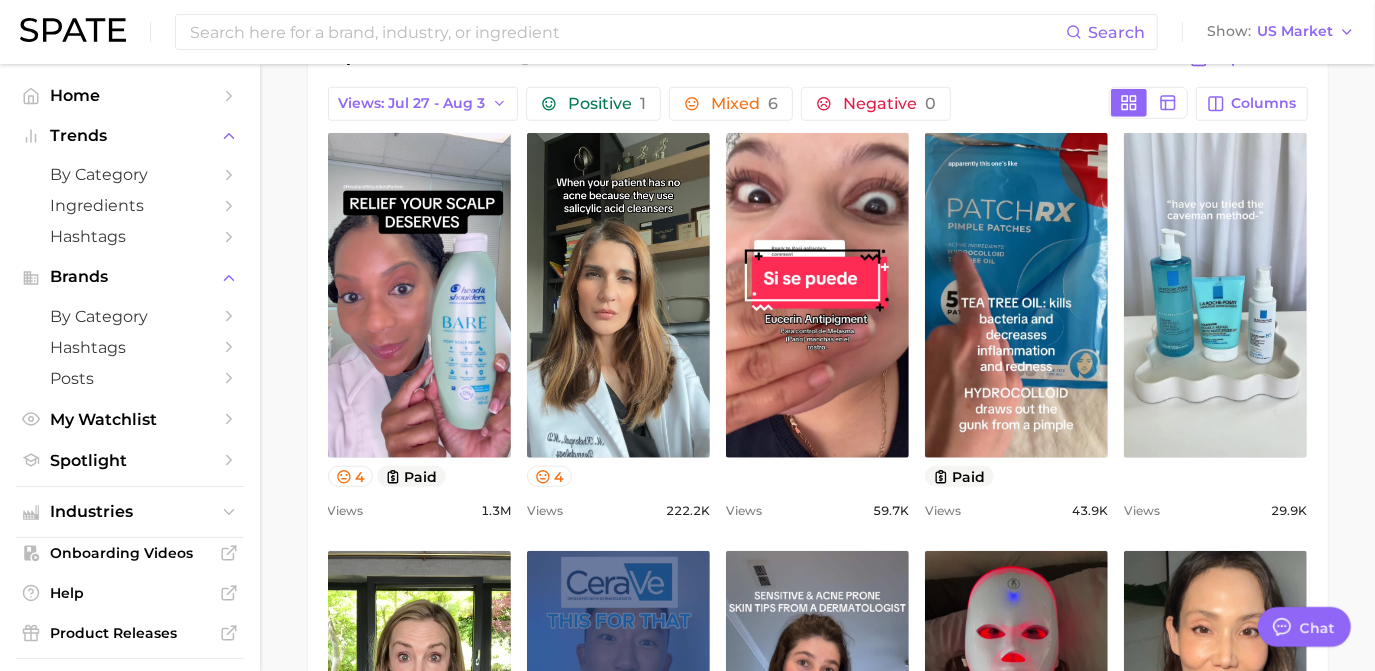 click on "dermatologist recommended Overview Google TikTok Instagram Beta dermatologist recommended Add to Watchlist Export Data "Dermatologist recommended" means that the product has been endorsed or suggested by dermatologists for its effectiveness and safety for the skin. Views sustained riser +51.4% YoY 500.0k 1.0m 2023 2024 2025 avg. weekly views 1.3m High paid views 79.8% Very high sentiment score 4.1 / 10 Mixed posts 5.0k High engagement 3.6% Low TikTok shop 8.9% Medium Show more Top Hashtags for dermatologist recommended by Views high to low View As Text Export Data #derm recommended # dermatologist recommended Top Posts for dermatologist recommended Export Data Views: [MONTH] [DAY] - [MONTH] [DAY] Positive 1 Mixed 6 Negative 0 Columns view post on TikTok 4 paid Views 1.3m view post on TikTok 4 Views 222.2k view post on TikTok Views 59.7k view post on TikTok paid Views 43.9k view post on TikTok Views 29.9k view post on TikTok 7 new Views 17.2k view post on TikTok Views 11.4k view post on TikTok Views 10.6k paid Views" at bounding box center (817, 580) 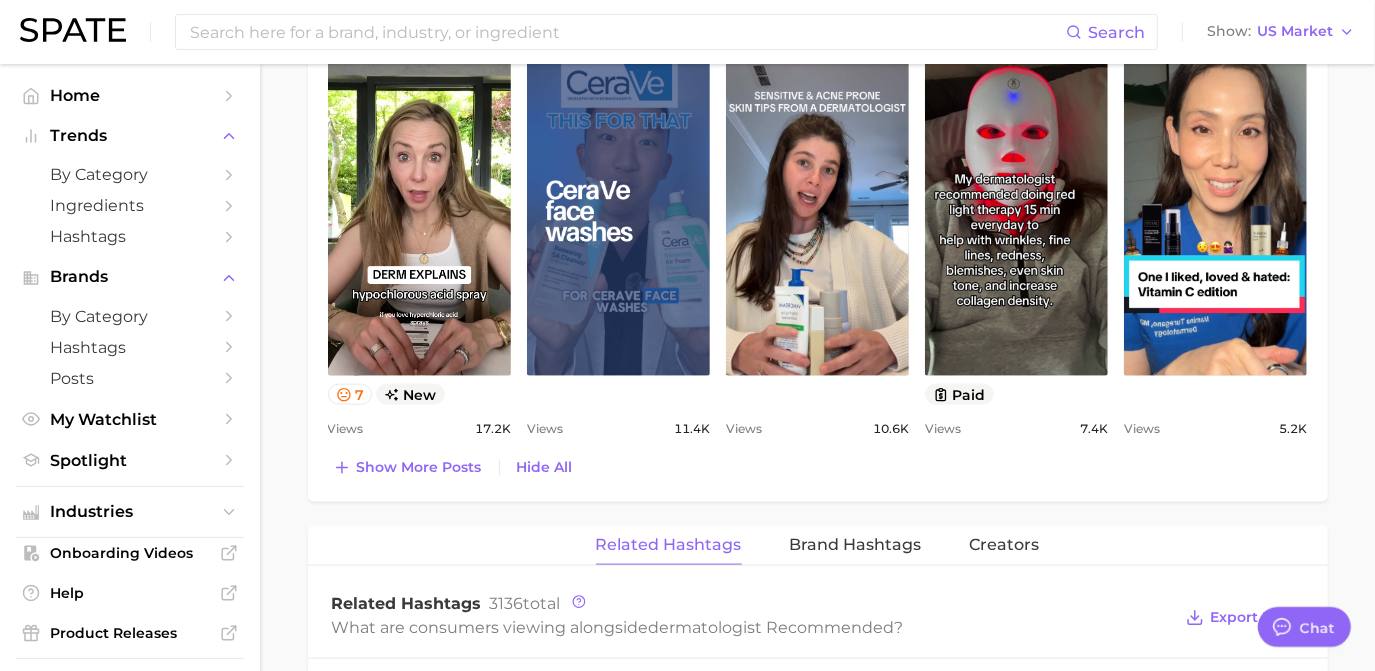 scroll, scrollTop: 1528, scrollLeft: 0, axis: vertical 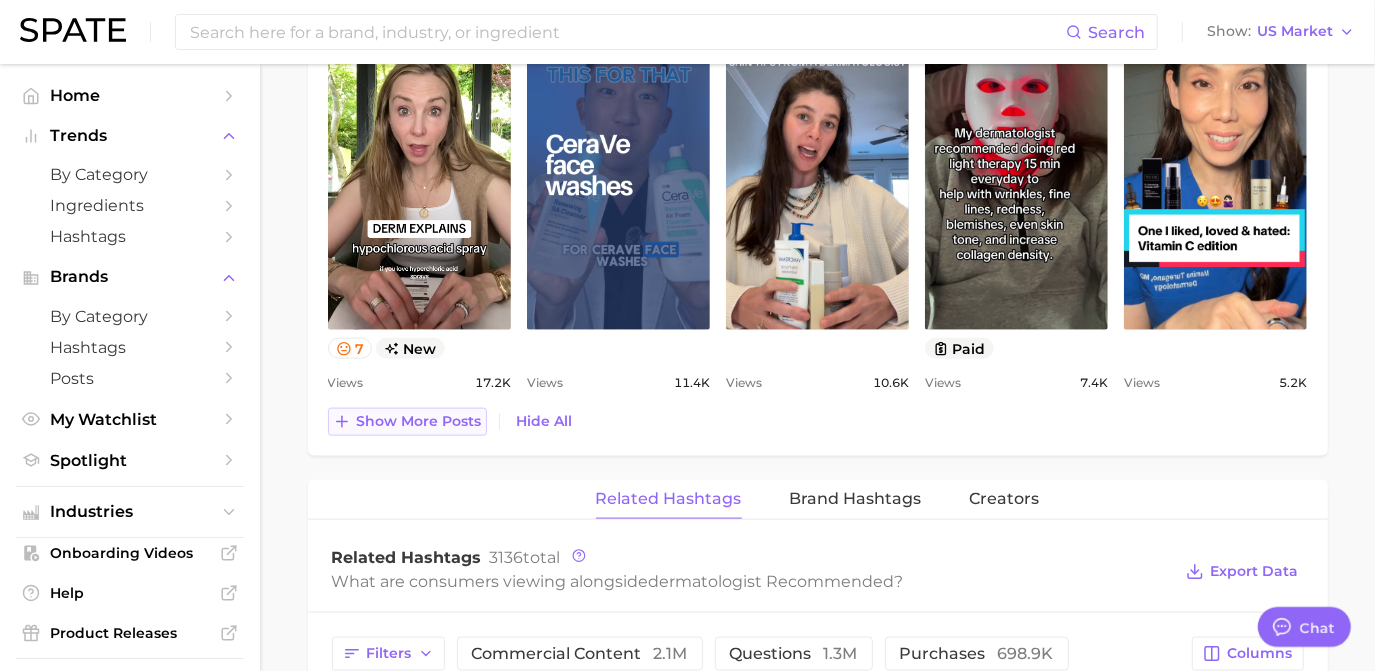 click on "Show more posts" at bounding box center [419, 421] 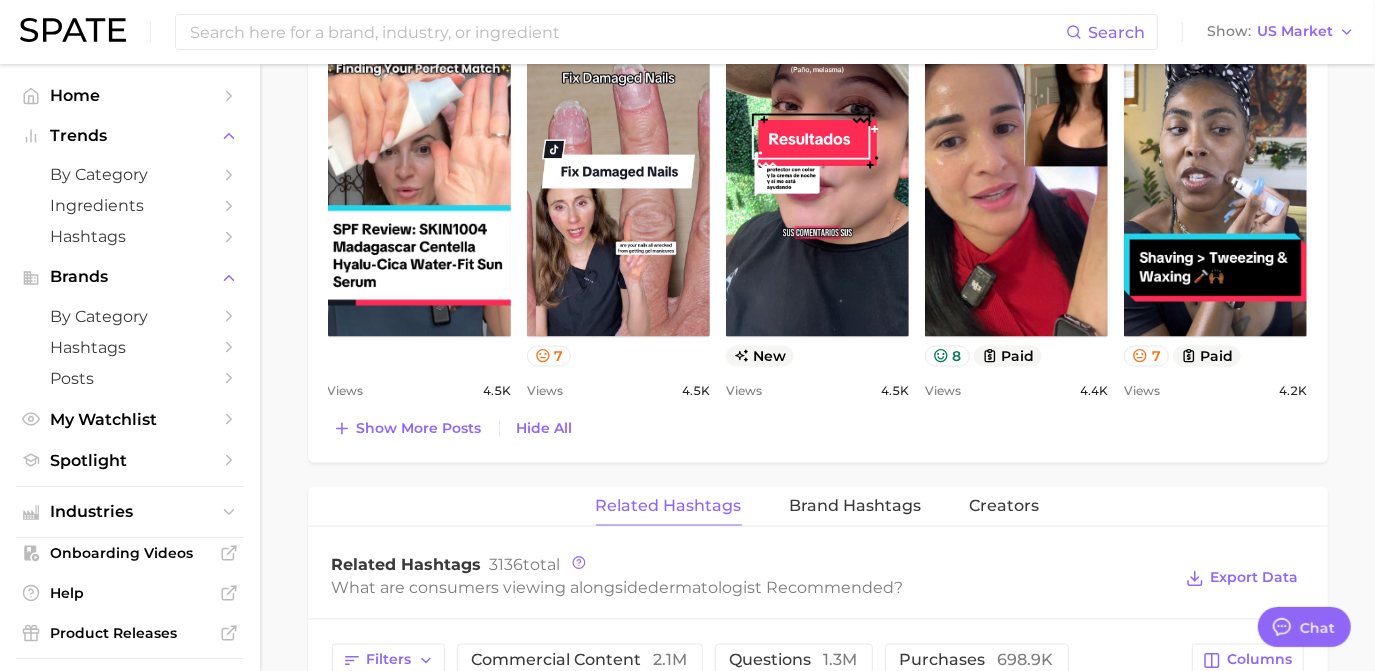 scroll, scrollTop: 1982, scrollLeft: 0, axis: vertical 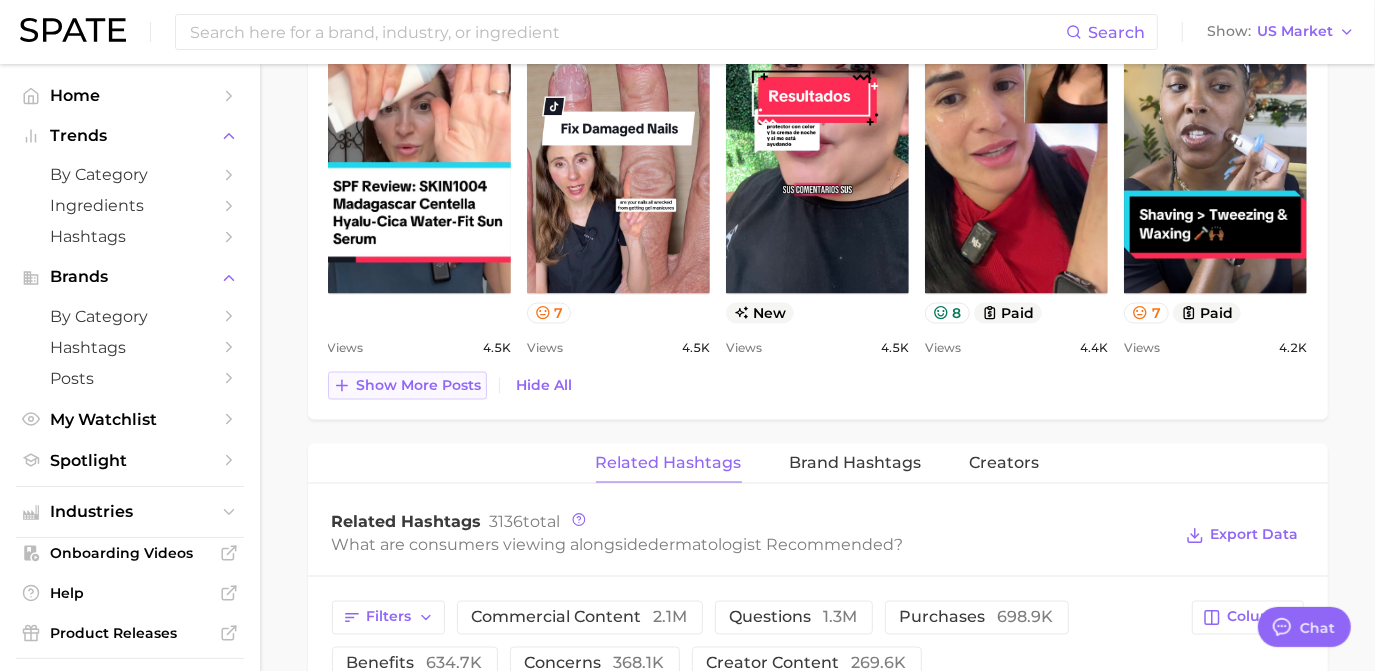 click on "Show more posts" at bounding box center [419, 385] 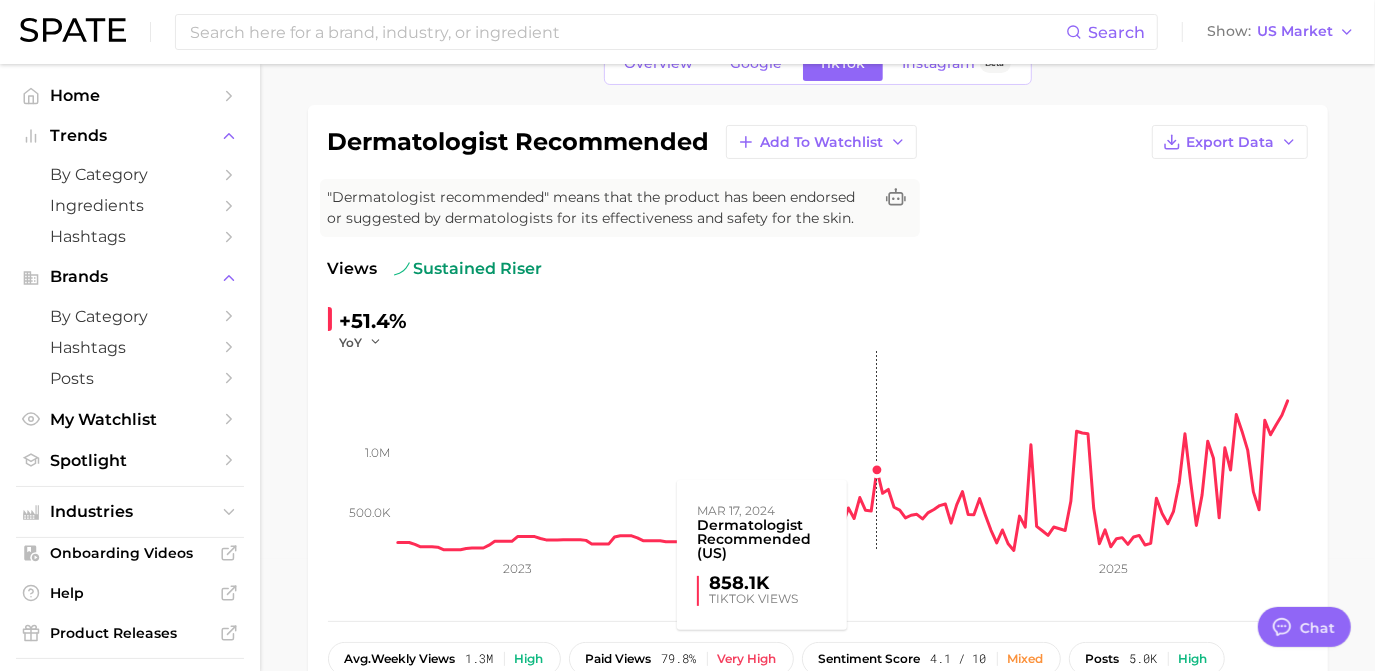 scroll, scrollTop: 0, scrollLeft: 0, axis: both 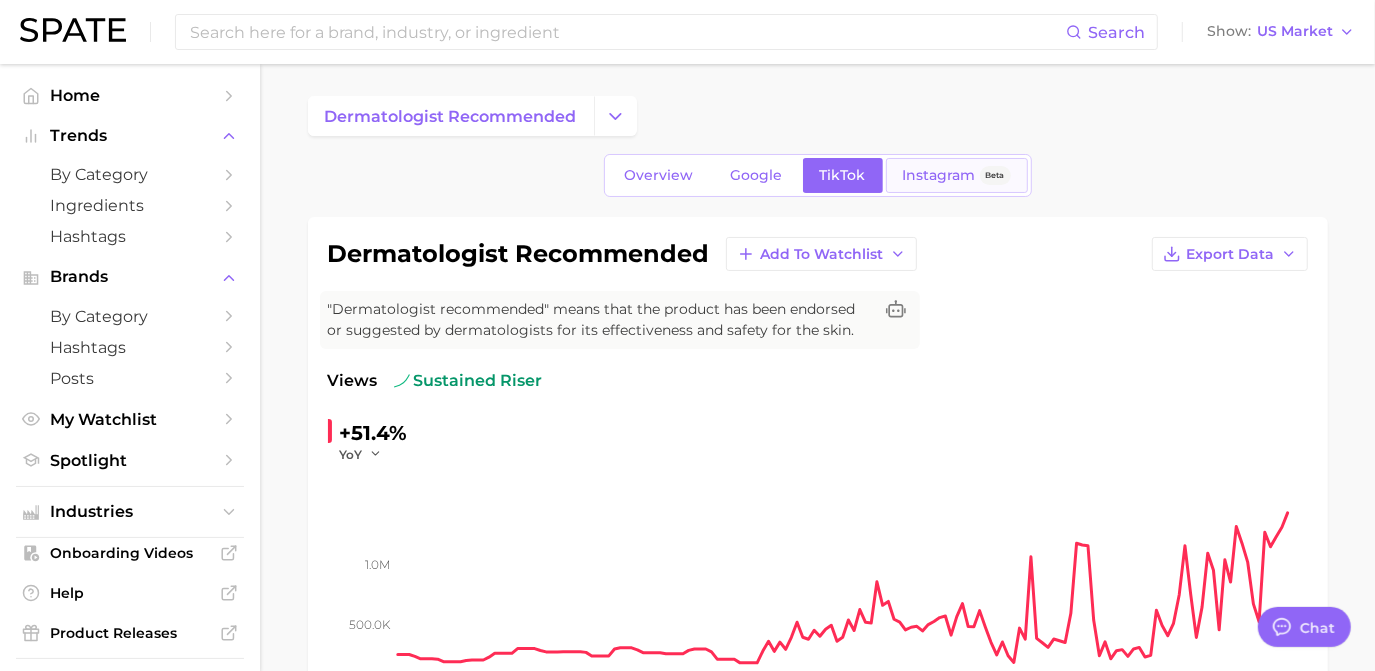 click on "Instagram" at bounding box center (939, 175) 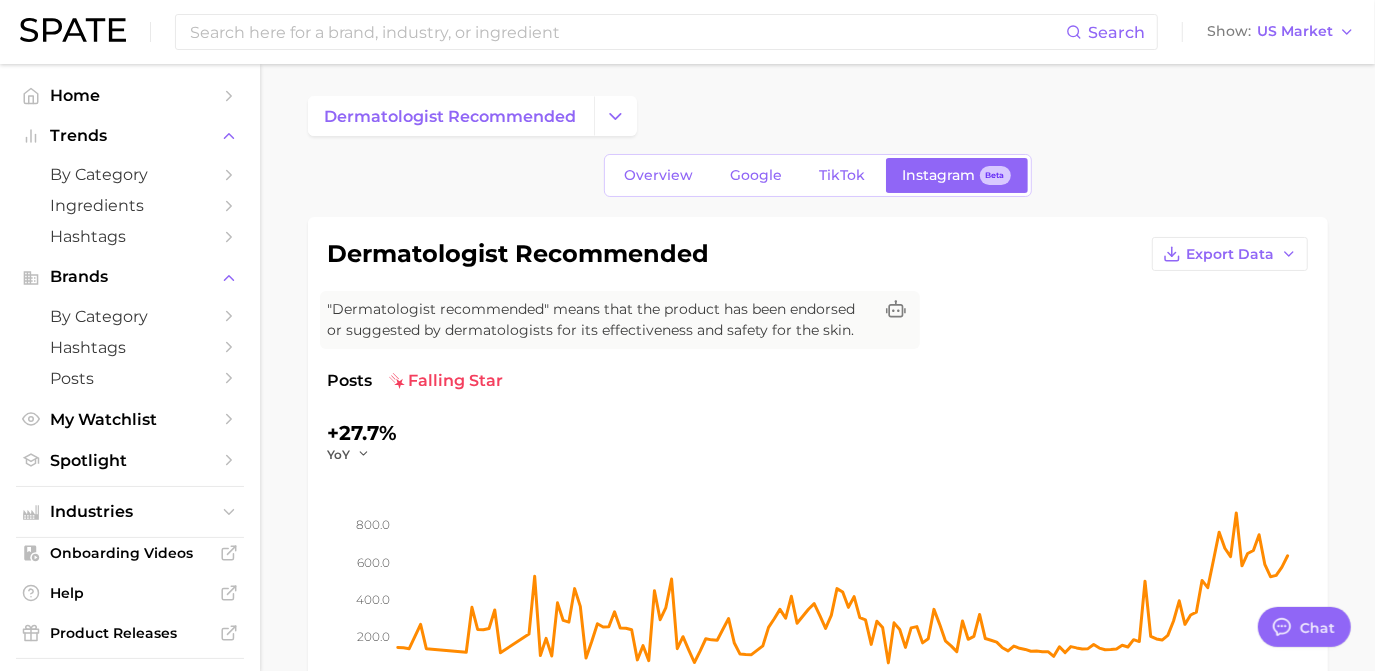 scroll, scrollTop: 0, scrollLeft: 0, axis: both 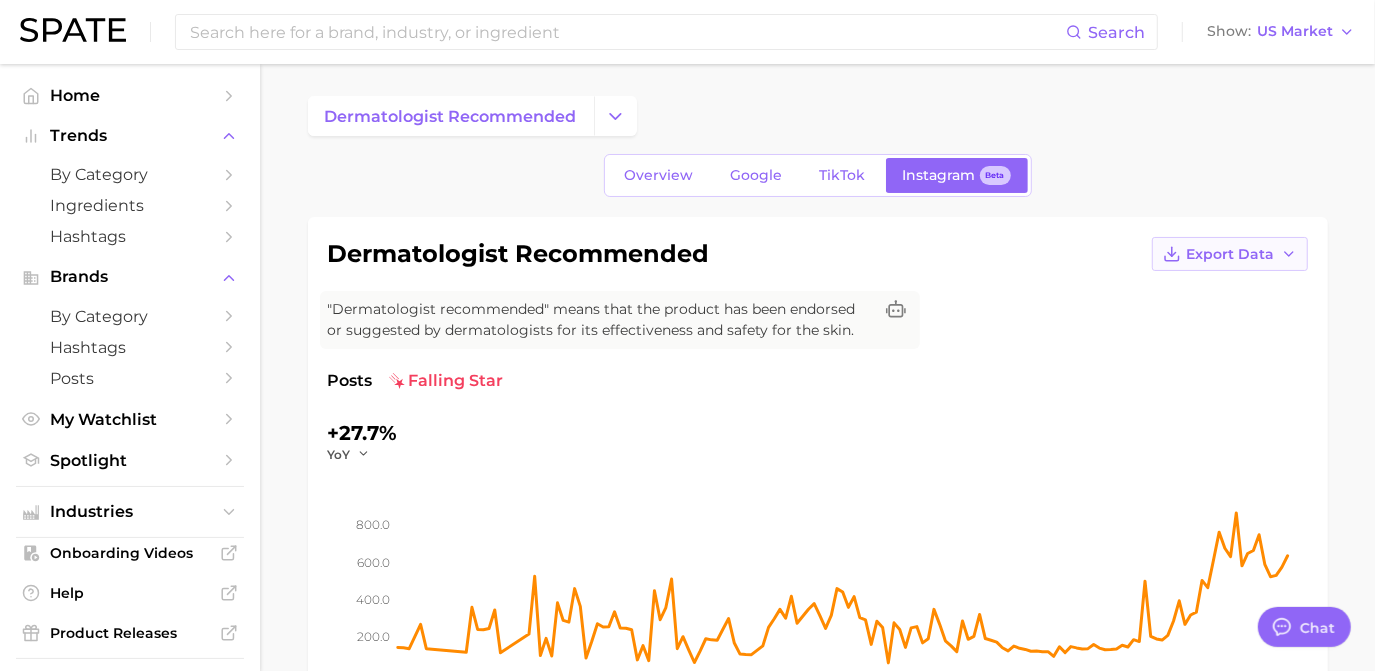 click on "Export Data" at bounding box center [1231, 254] 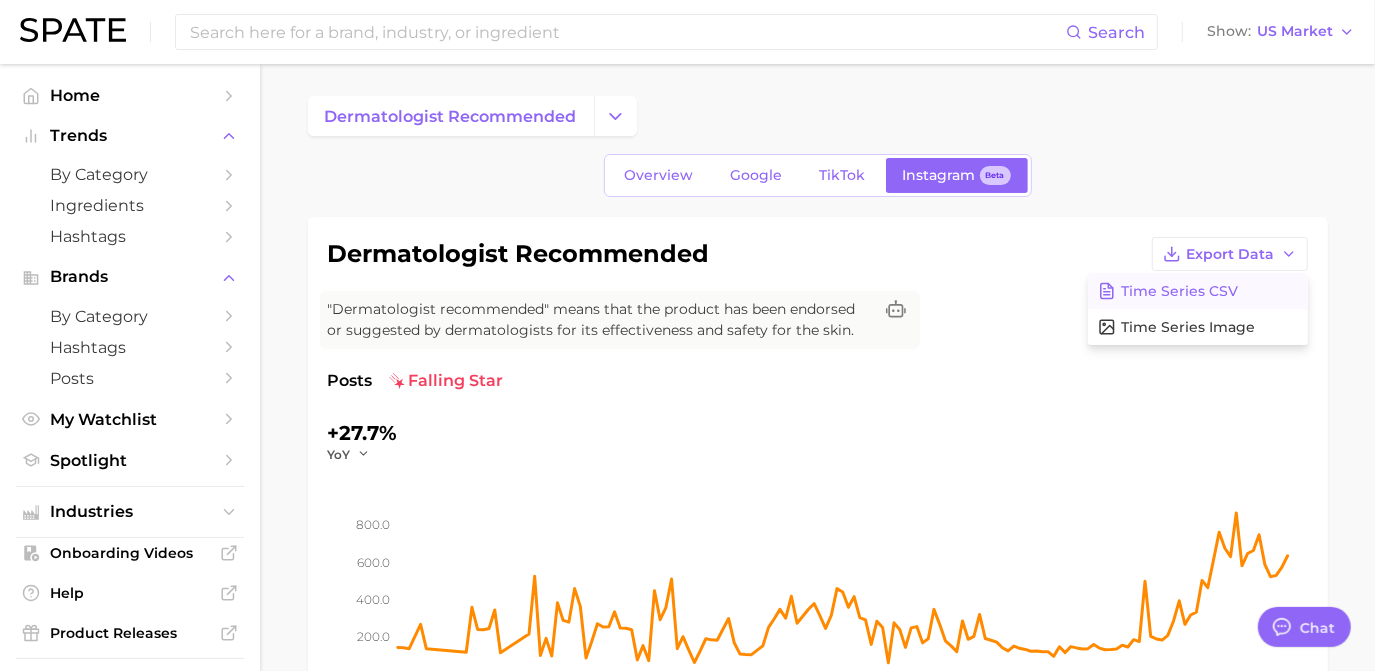 click on "Time Series CSV" at bounding box center [1180, 291] 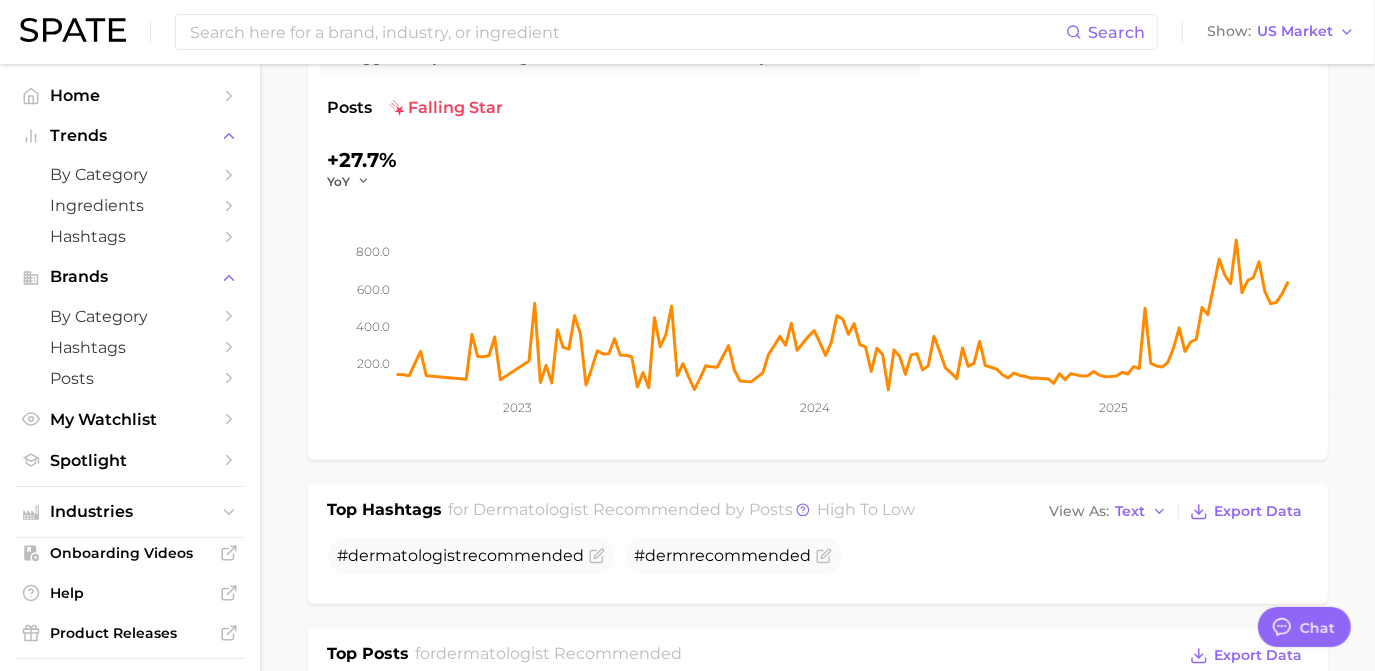 scroll, scrollTop: 305, scrollLeft: 0, axis: vertical 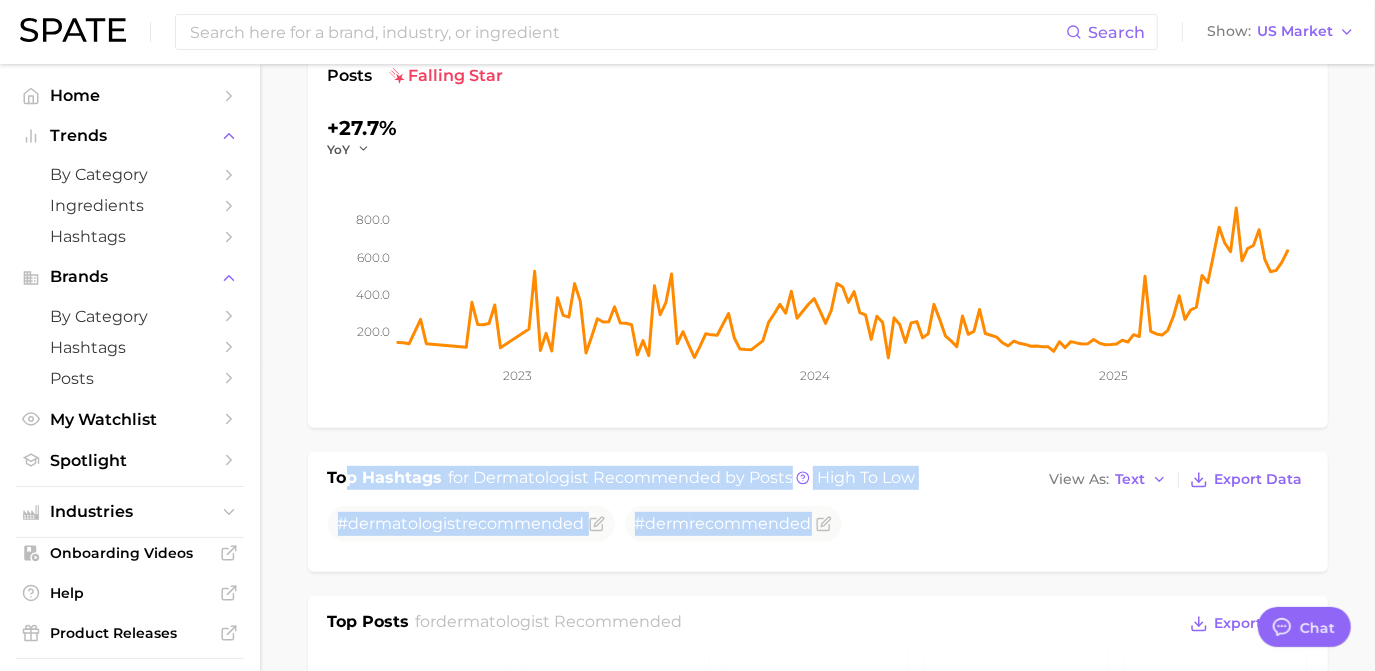drag, startPoint x: 648, startPoint y: 524, endPoint x: 349, endPoint y: 436, distance: 311.68094 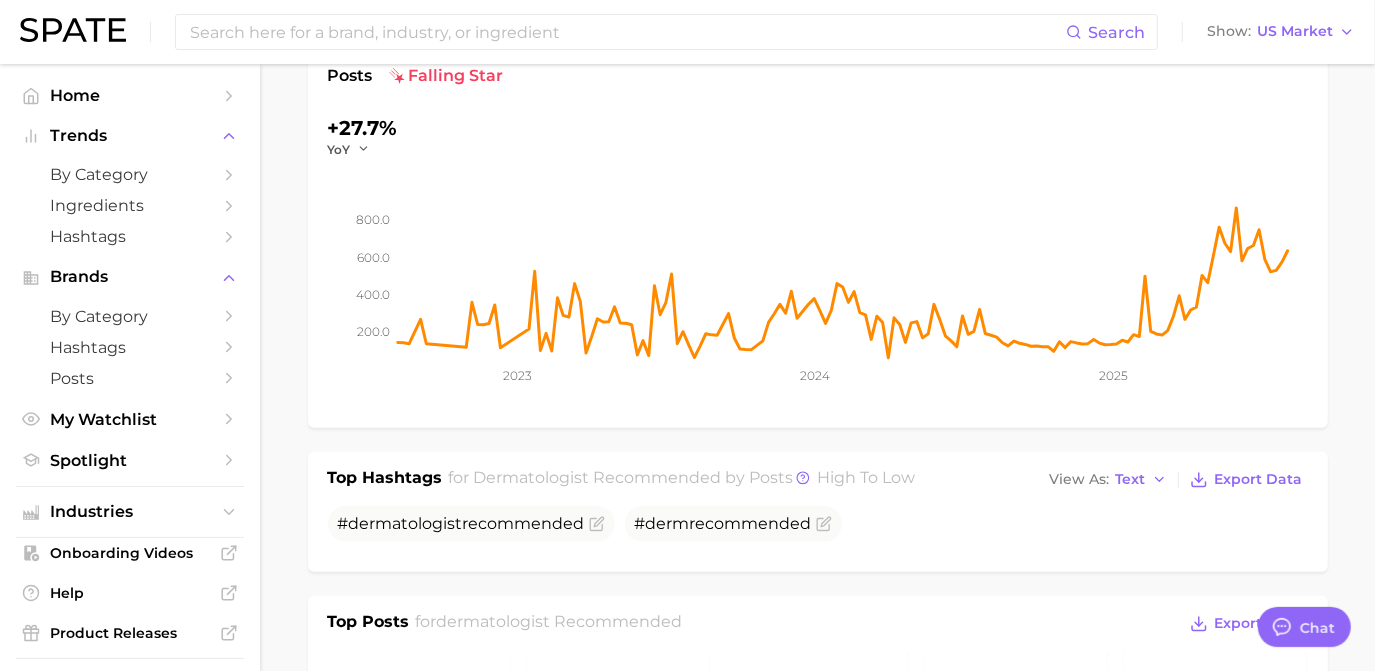 drag, startPoint x: 349, startPoint y: 436, endPoint x: 321, endPoint y: 440, distance: 28.284271 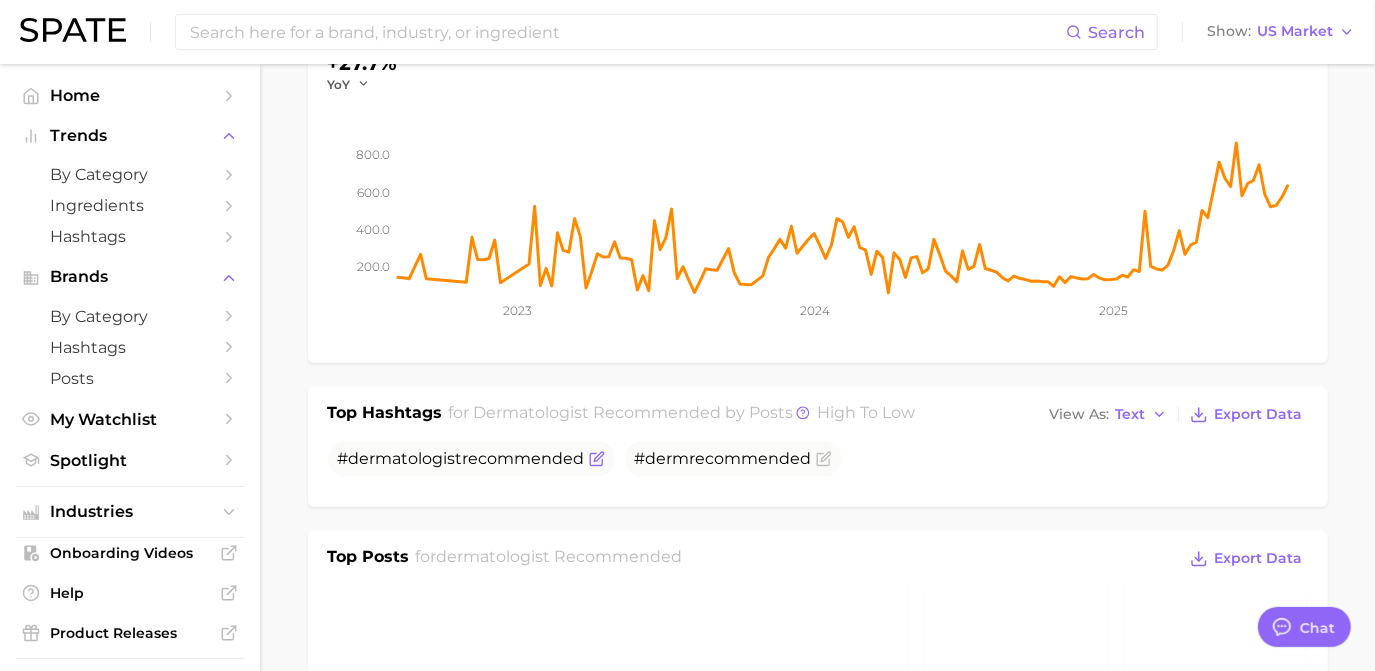 scroll, scrollTop: 123, scrollLeft: 0, axis: vertical 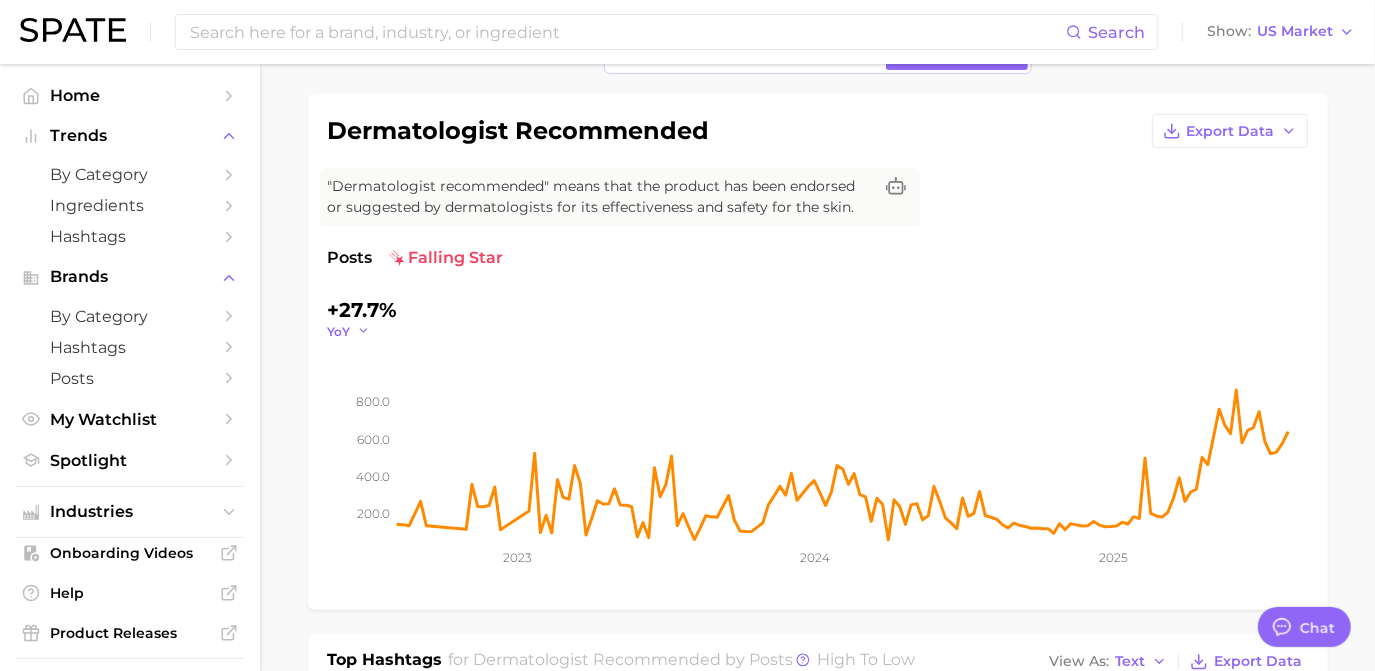 click on "YoY" at bounding box center [339, 331] 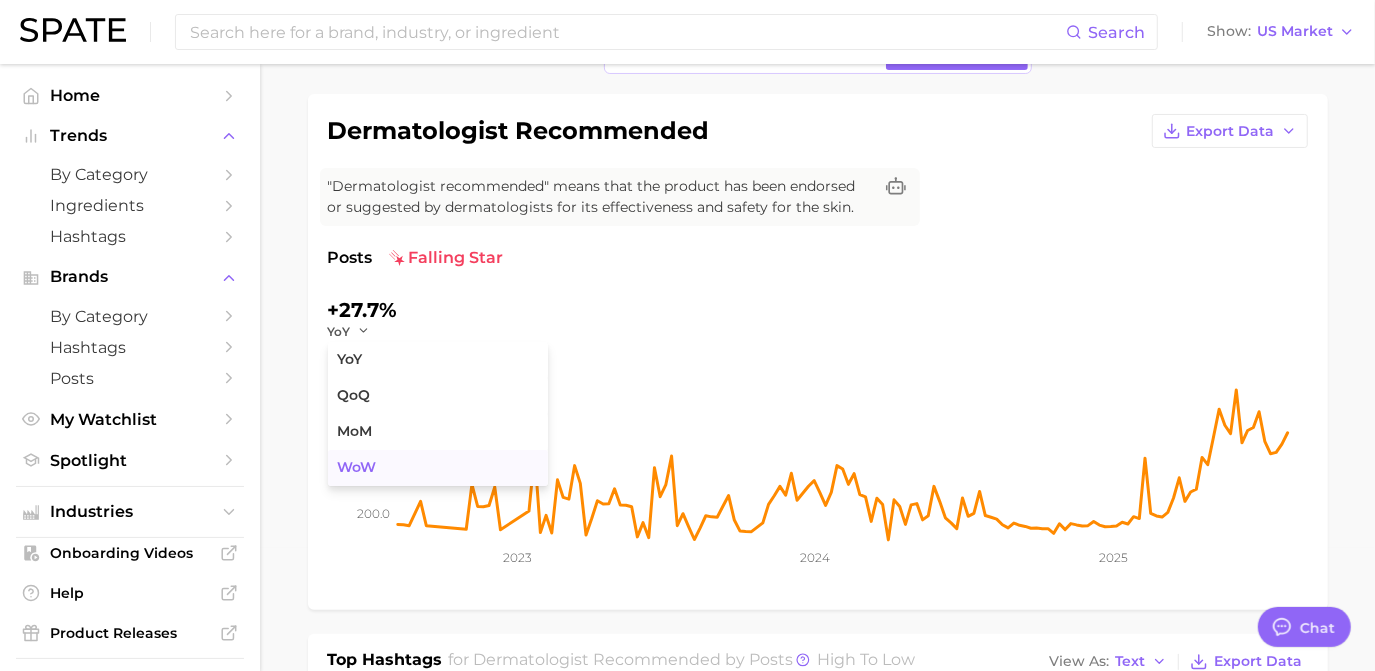 click on "WoW" at bounding box center (357, 467) 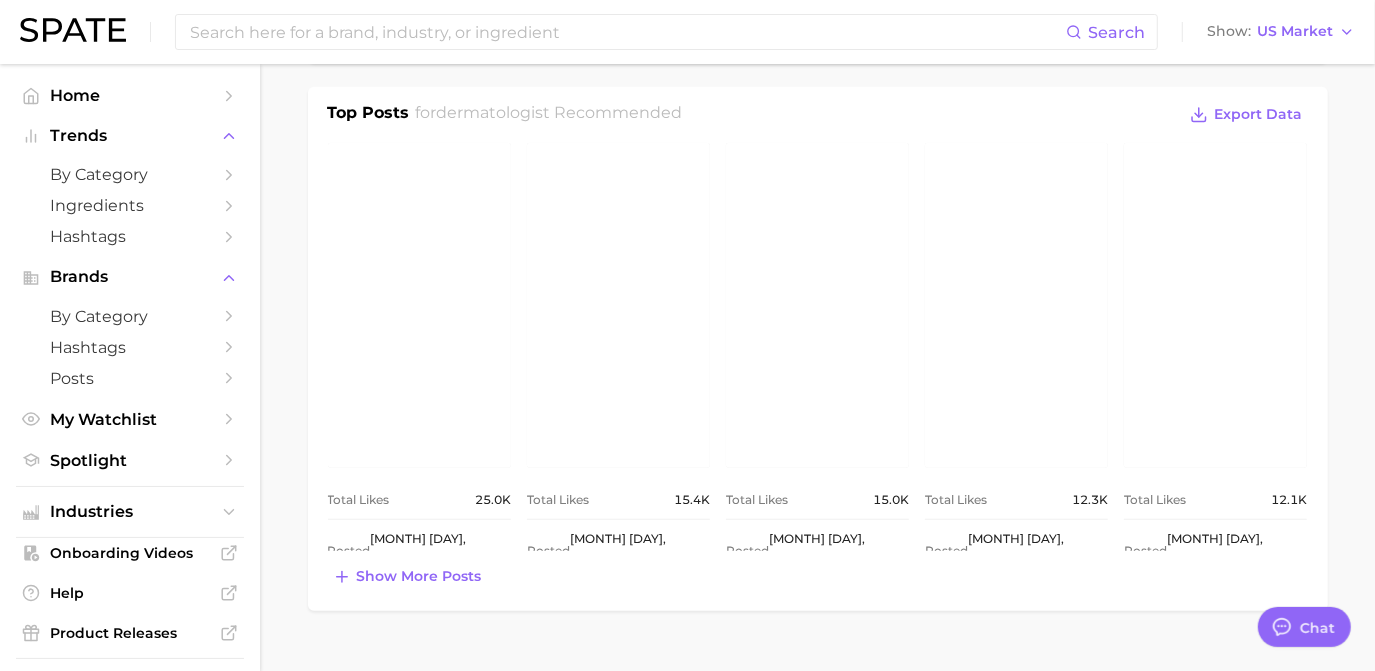 scroll, scrollTop: 818, scrollLeft: 0, axis: vertical 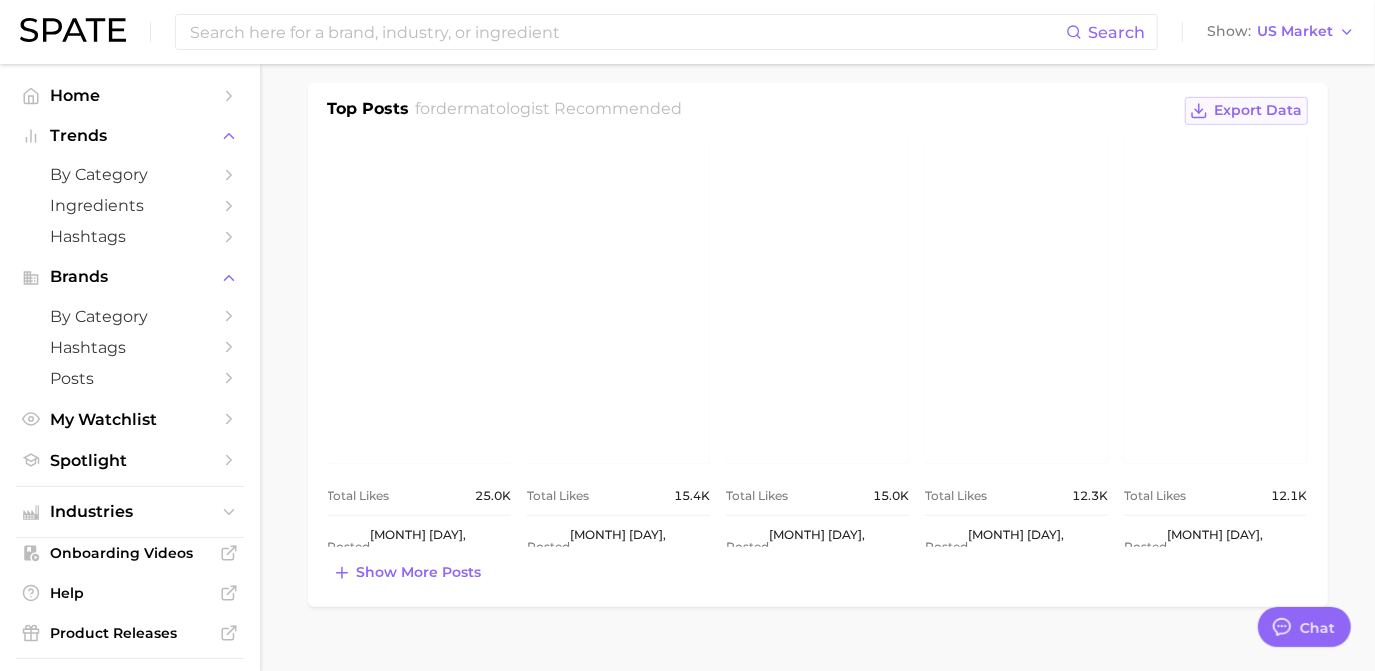 click on "Export Data" at bounding box center (1259, 110) 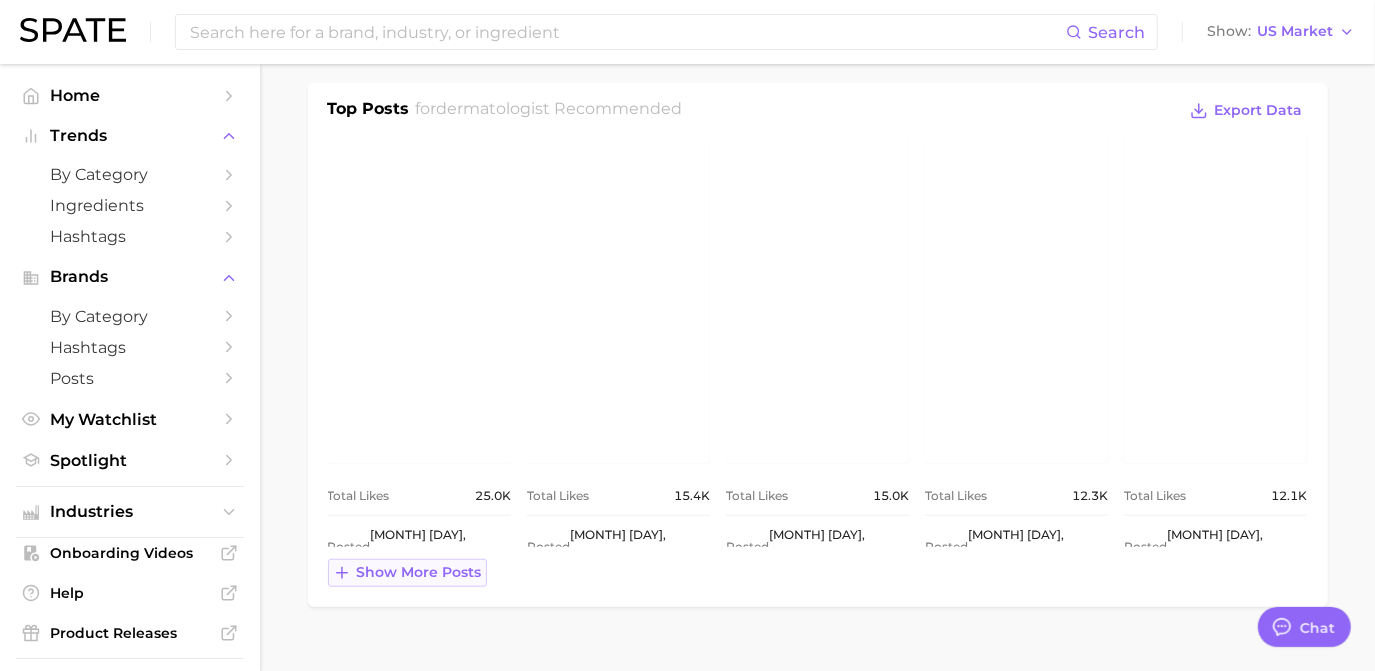 click on "Show more posts" at bounding box center [419, 572] 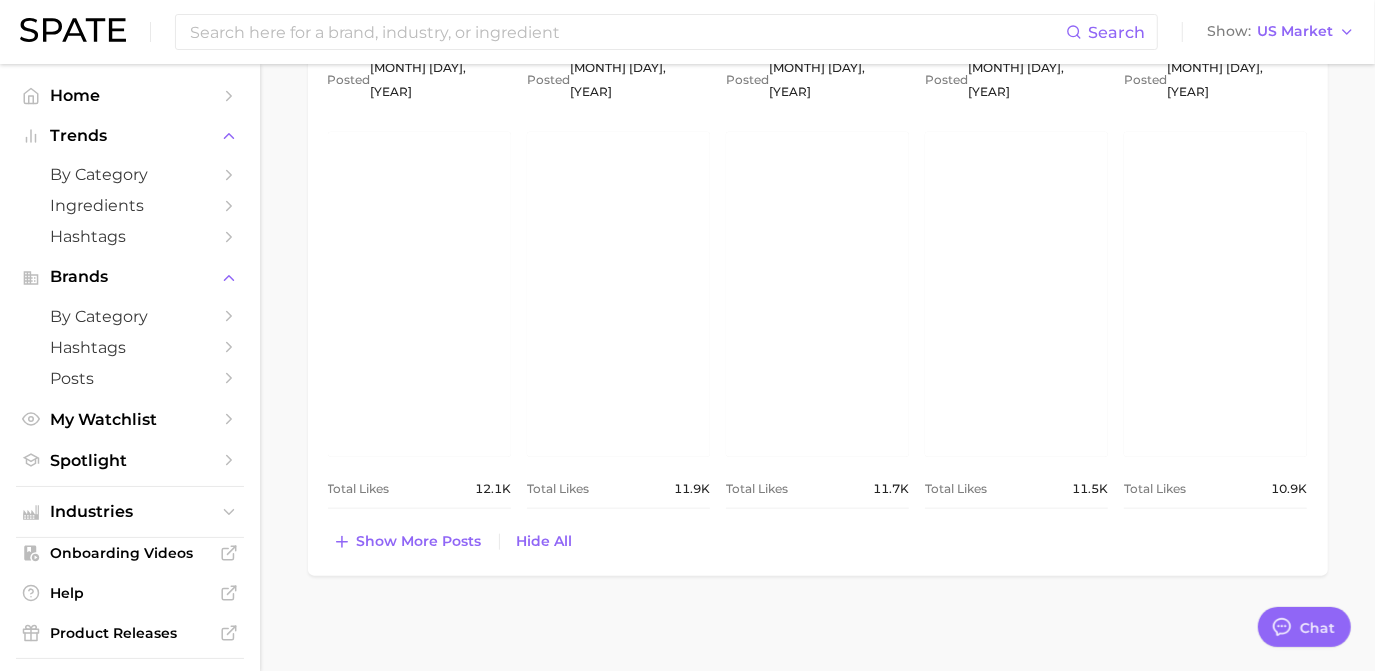 scroll, scrollTop: 1286, scrollLeft: 0, axis: vertical 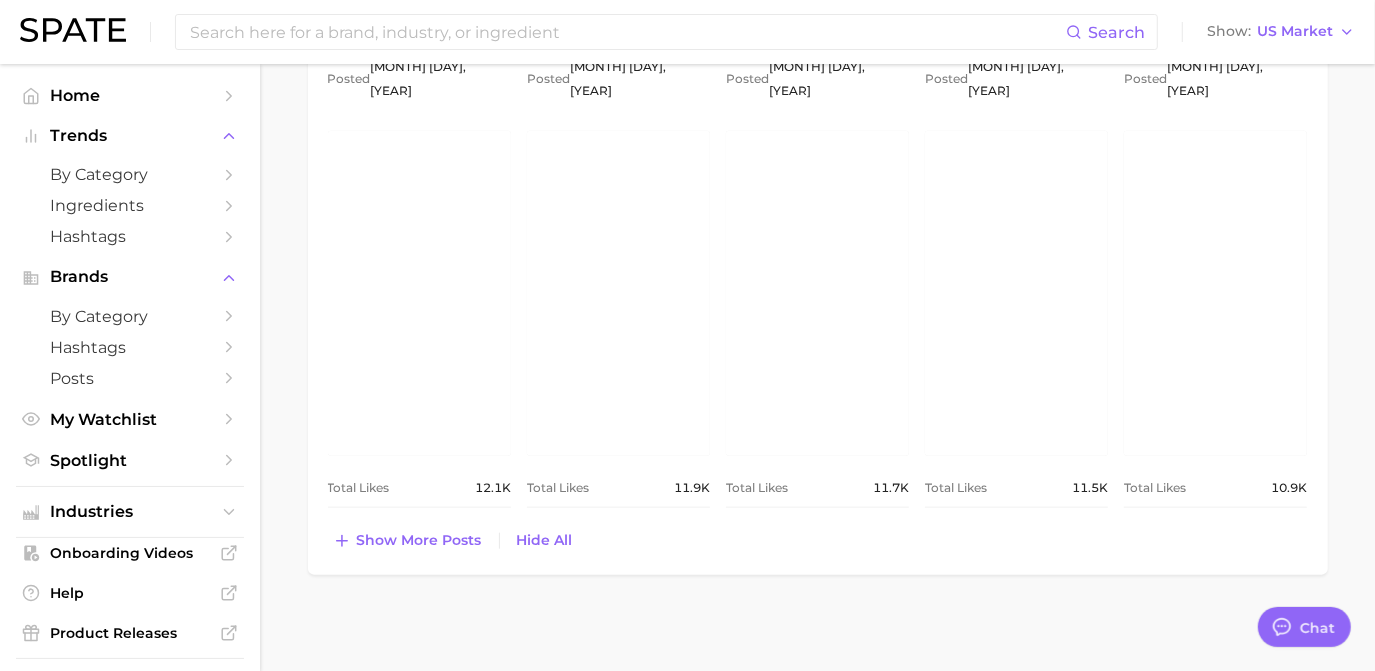 click on "Show more posts" at bounding box center [419, 540] 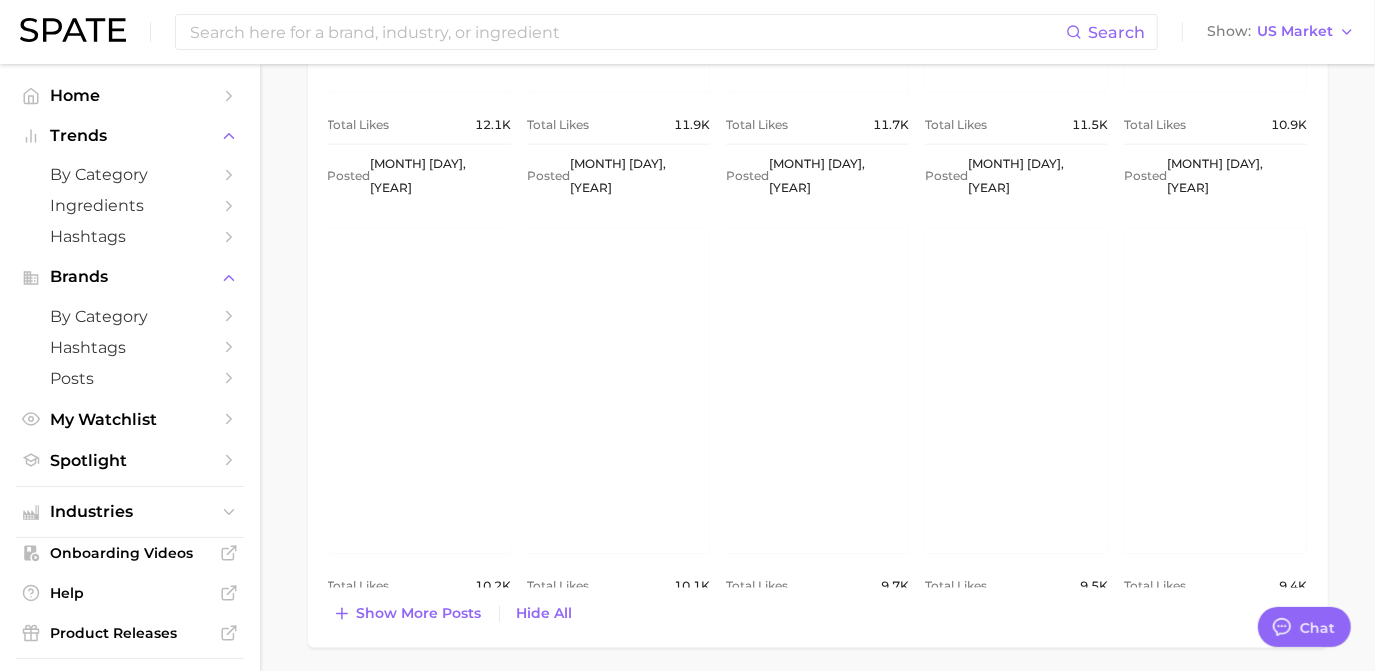 scroll, scrollTop: 1722, scrollLeft: 0, axis: vertical 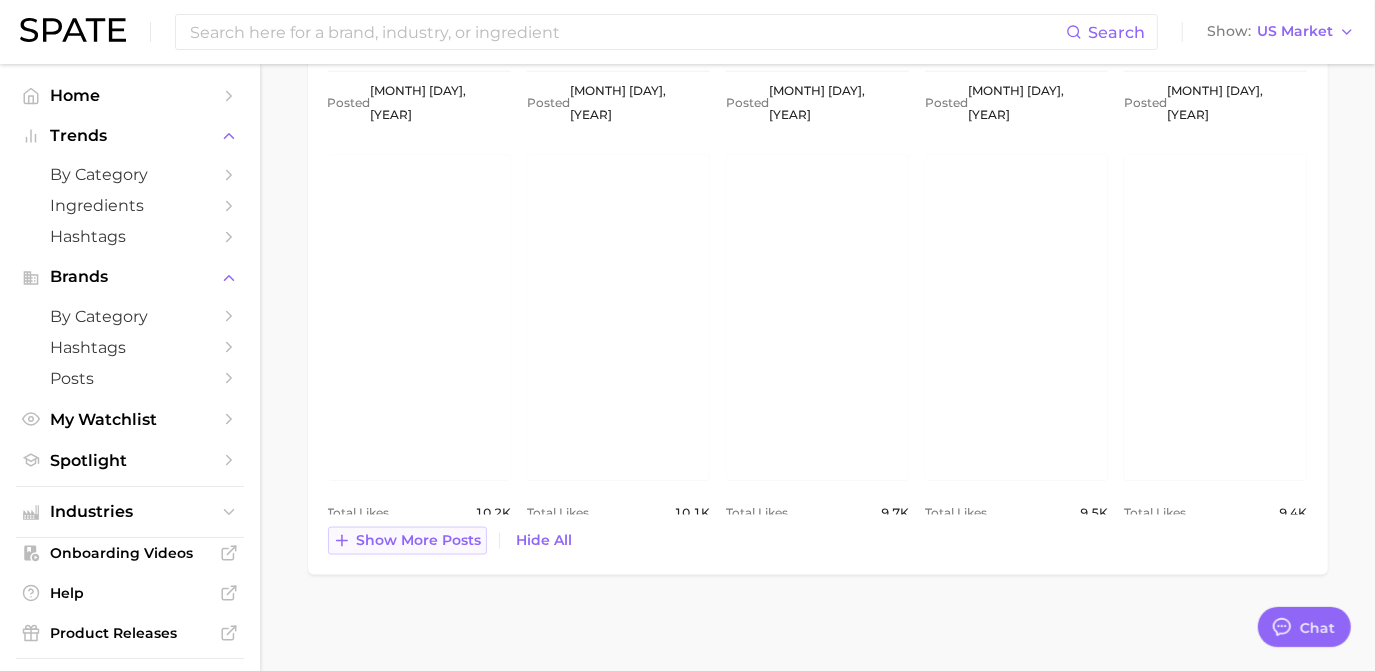 click on "Show more posts" at bounding box center [419, 540] 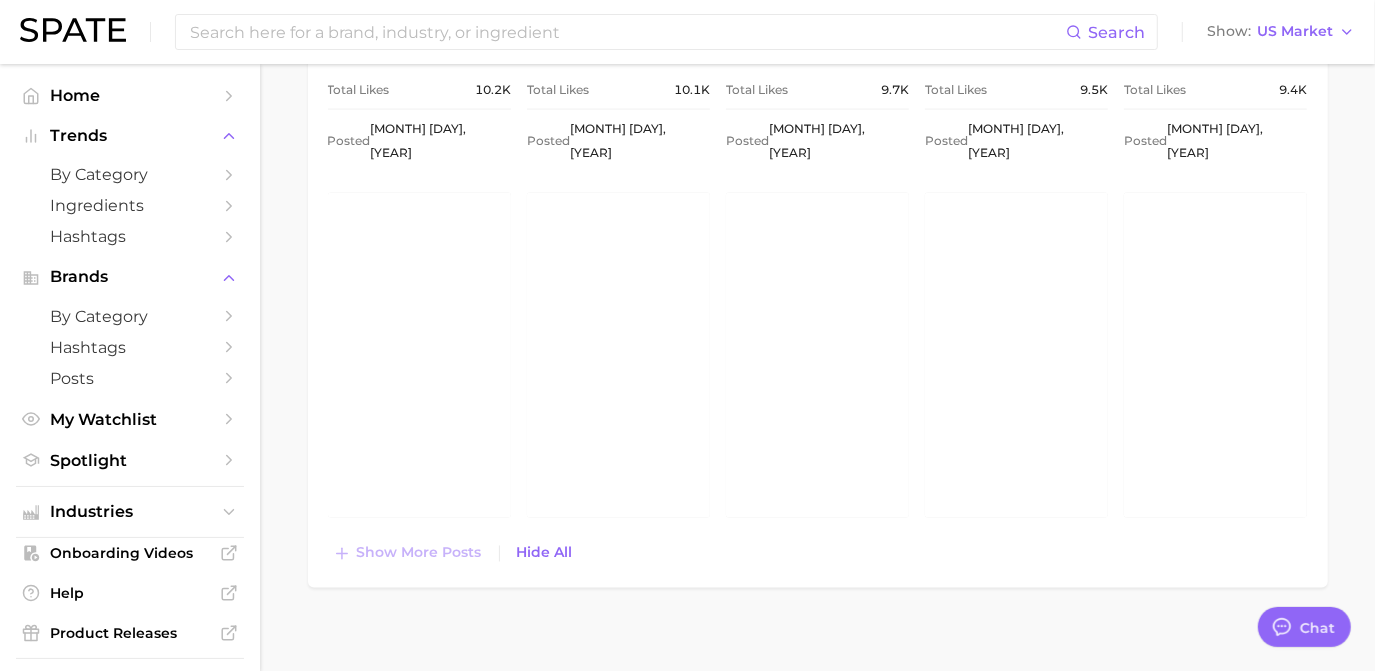scroll, scrollTop: 2158, scrollLeft: 0, axis: vertical 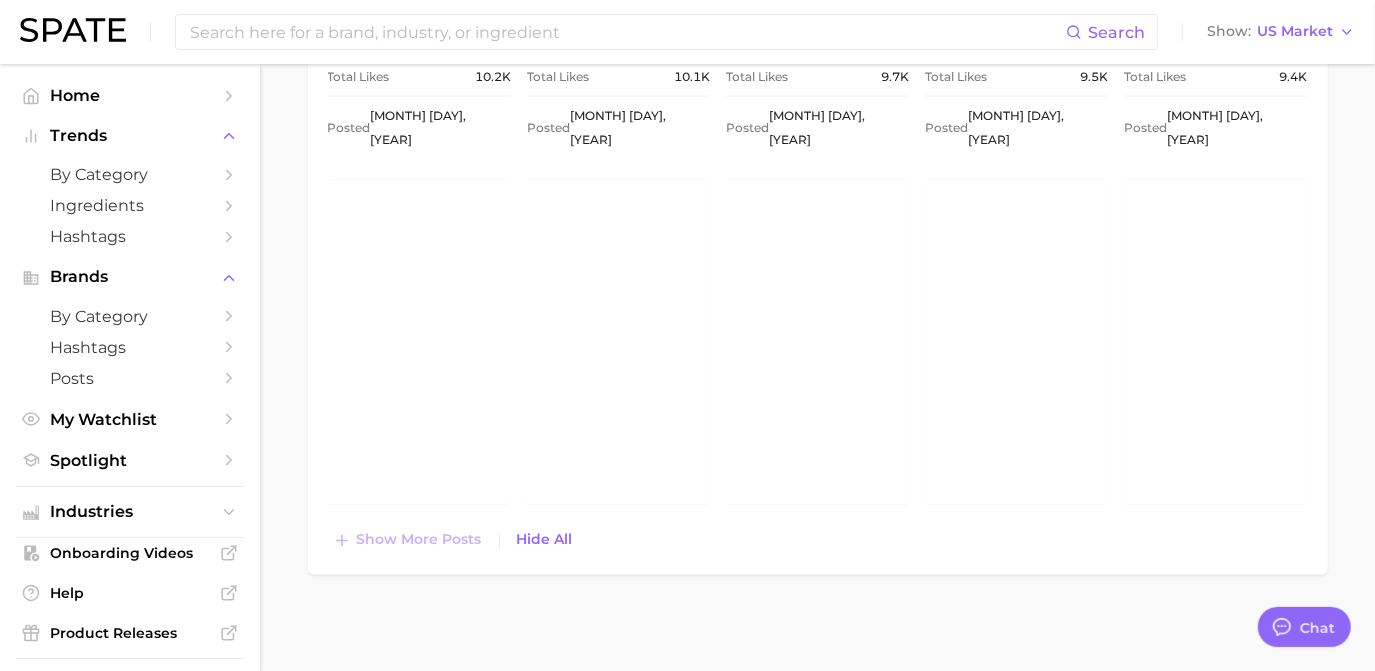 click on "Top Posts for  dermatologist recommended Export Data view post on Instagram Total Likes 25.0k Posted [MONTH] [DAY], [YEAR] view post on Instagram Total Likes 15.4k Posted [MONTH] [DAY], [YEAR] view post on Instagram Total Likes 15.0k Posted [MONTH] [DAY], [YEAR] view post on Instagram Total Likes 12.3k Posted [MONTH] [DAY], [YEAR] view post on Instagram Total Likes 12.1k Posted [MONTH] [DAY], [YEAR] view post on Instagram Total Likes 12.1k Posted [MONTH] [DAY], [YEAR] view post on Instagram Total Likes 11.9k Posted [MONTH] [DAY], [YEAR] view post on Instagram Total Likes 11.7k Posted [MONTH] [DAY], [YEAR] view post on Instagram Total Likes 11.5k Posted [MONTH] [DAY], [YEAR] view post on Instagram Total Likes 10.9k Posted [MONTH] [DAY], [YEAR] view post on Instagram Total Likes 10.2k Posted [MONTH] [DAY], [YEAR] view post on Instagram Total Likes 10.1k Posted [MONTH] [DAY], [YEAR] view post on Instagram Total Likes 9.7k Posted [MONTH] [DAY], [YEAR] view post on Instagram Total Likes 9.5k Posted [MONTH] [DAY], [YEAR] view post on Instagram Total Likes 9.4k Posted [MONTH] [DAY], [YEAR] view post on Instagram Total Likes 9.4k Posted [MONTH] [DAY], [YEAR]" at bounding box center [818, -341] 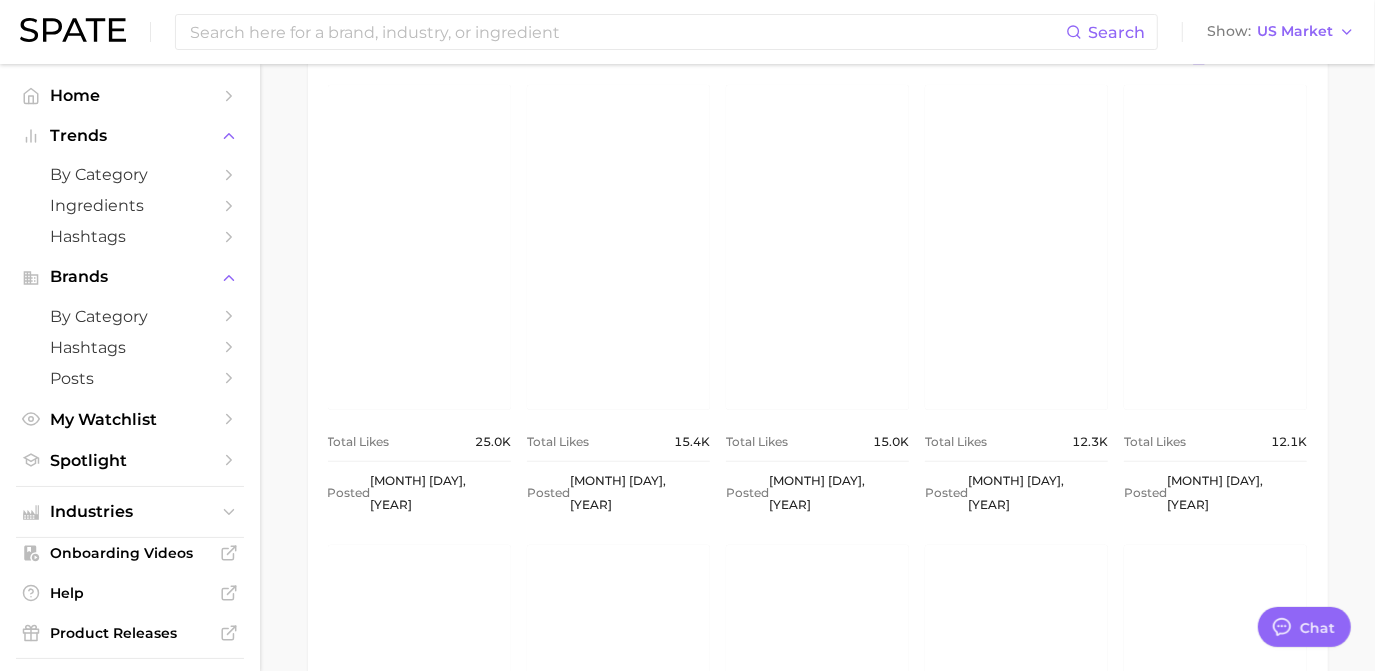 scroll, scrollTop: 1067, scrollLeft: 0, axis: vertical 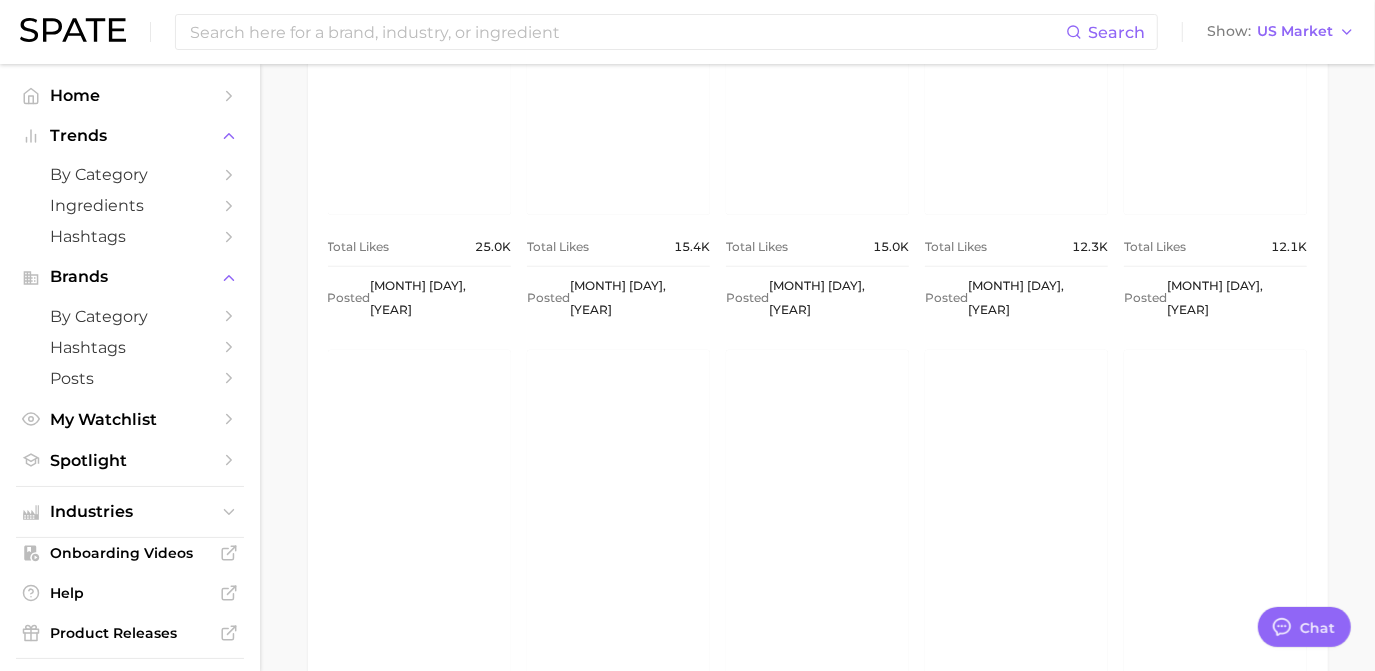 click on "view post on Instagram" at bounding box center [1016, 512] 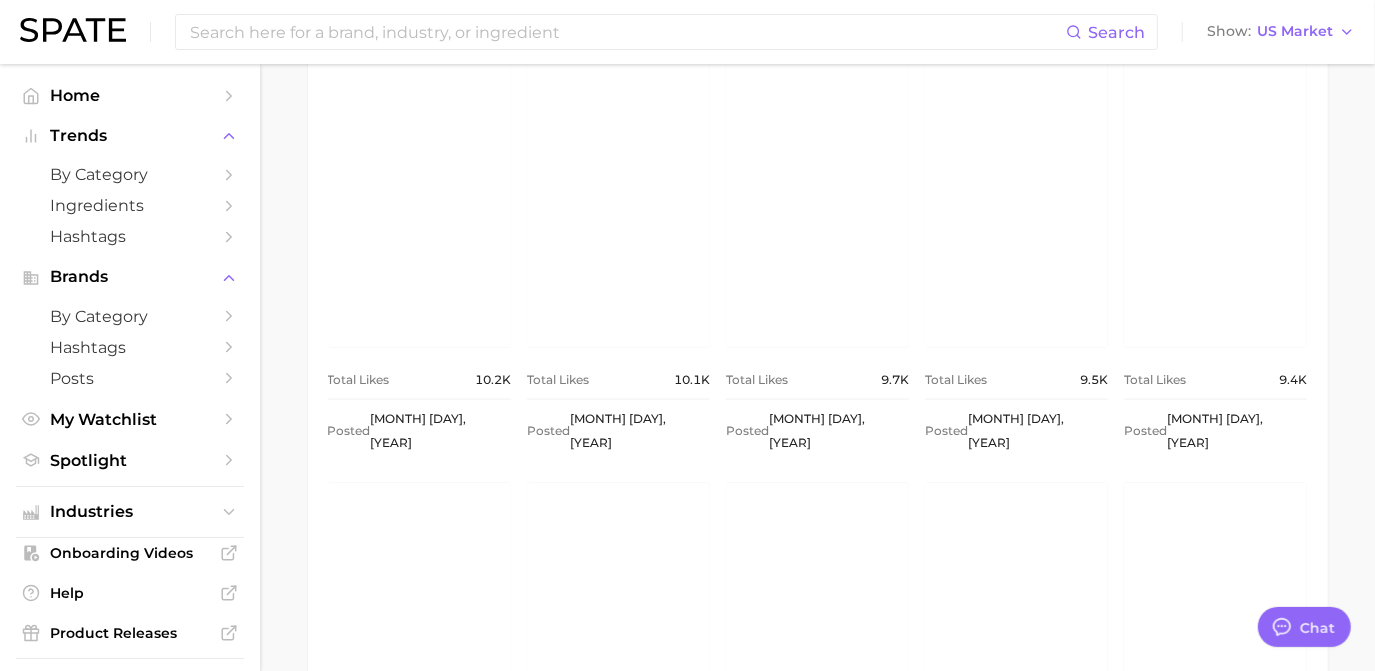 scroll, scrollTop: 1976, scrollLeft: 0, axis: vertical 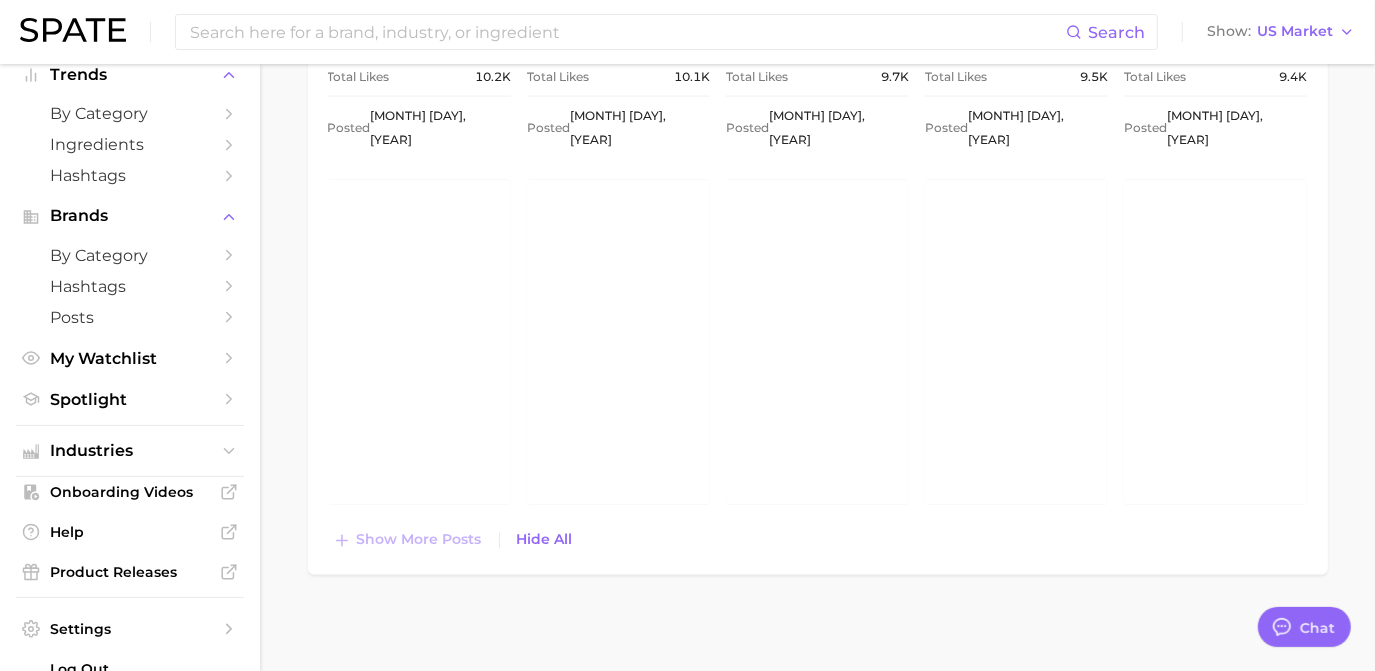 type on "x" 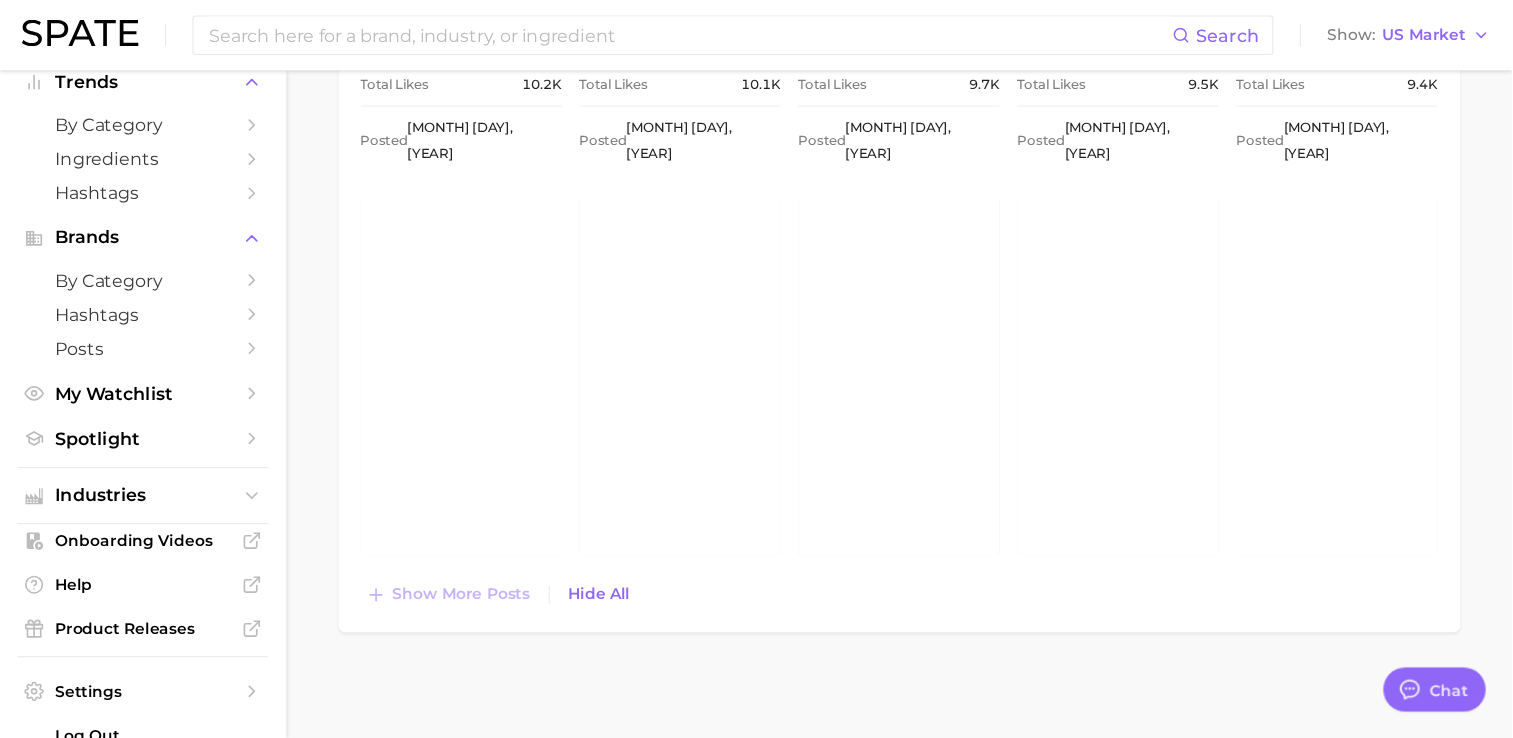 scroll, scrollTop: 2092, scrollLeft: 0, axis: vertical 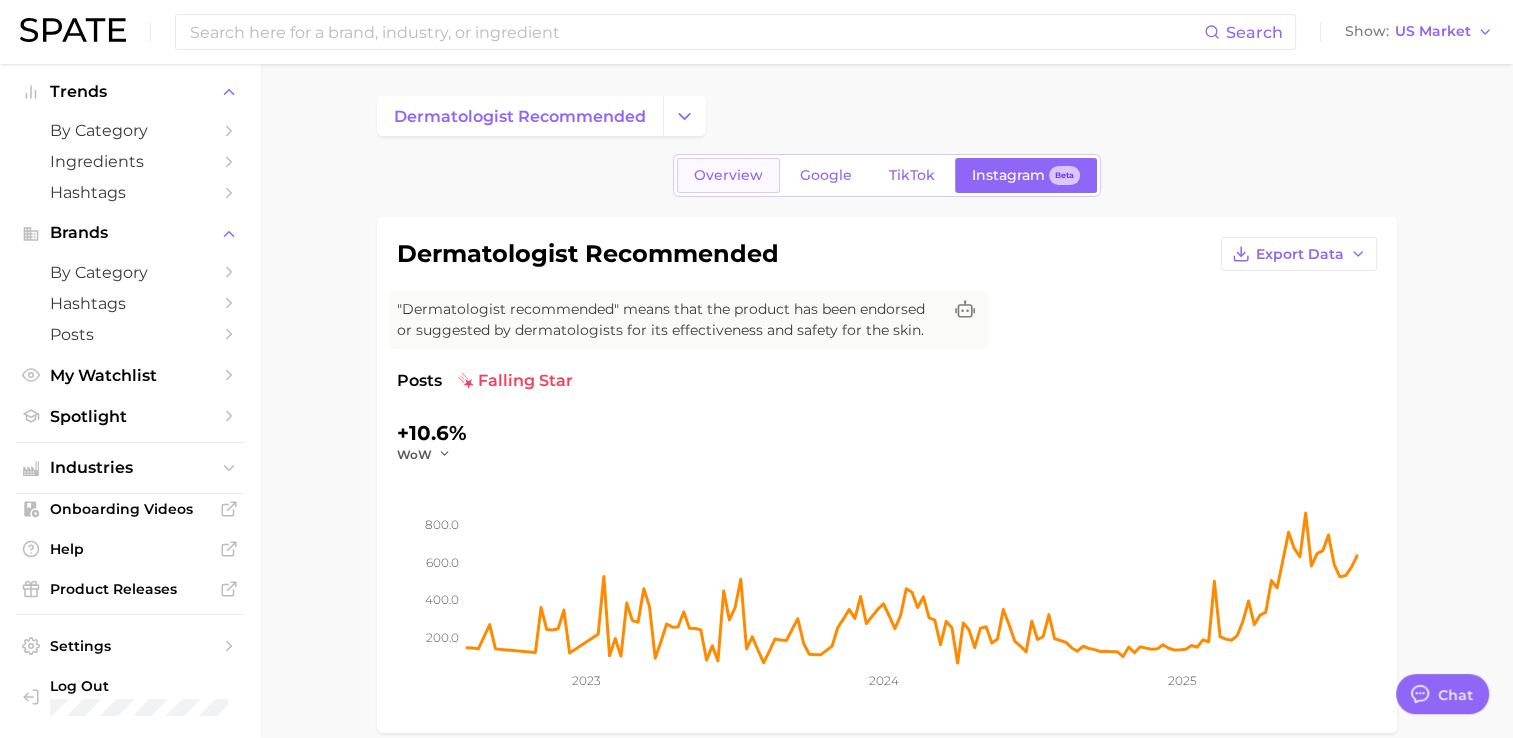 click on "Overview" at bounding box center (728, 175) 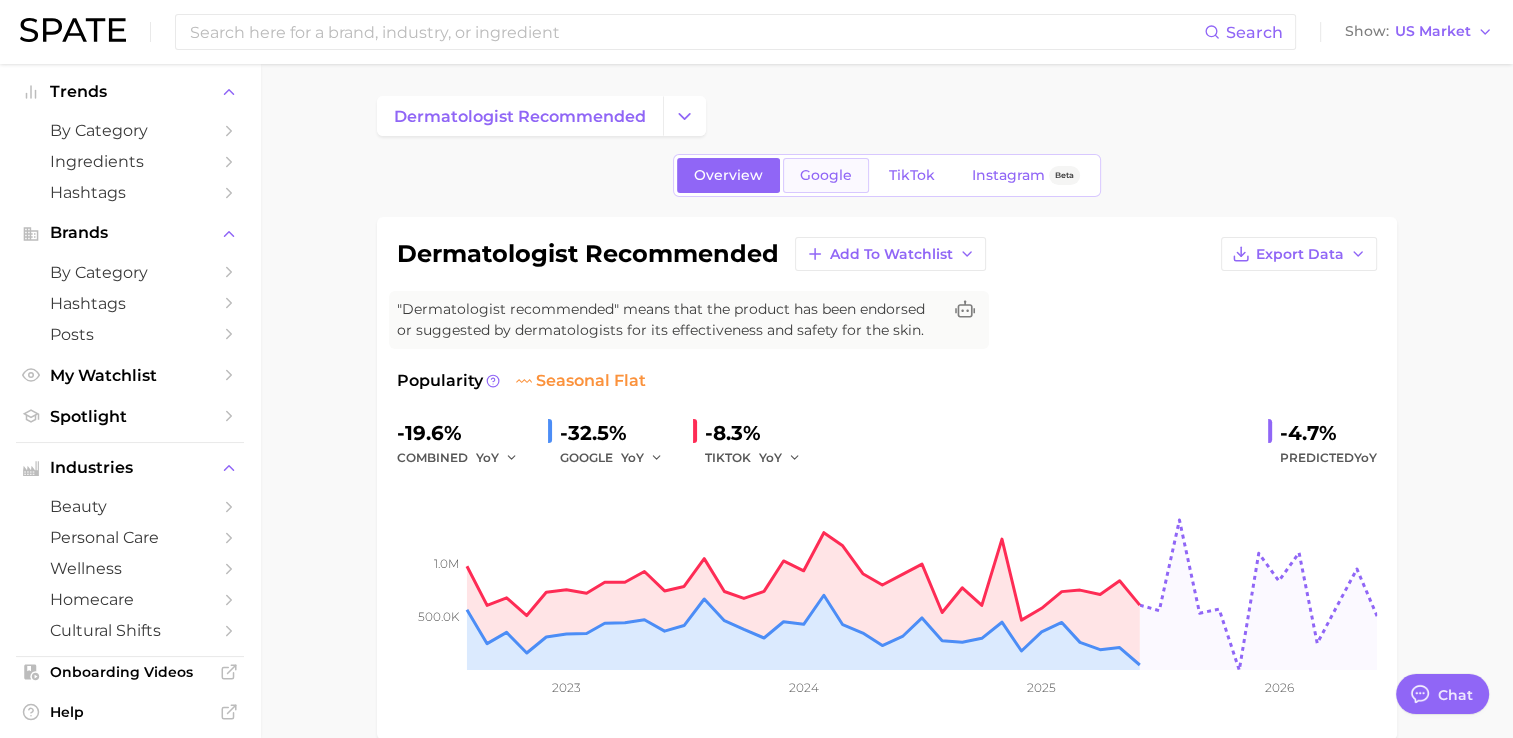 click on "Google" at bounding box center [826, 175] 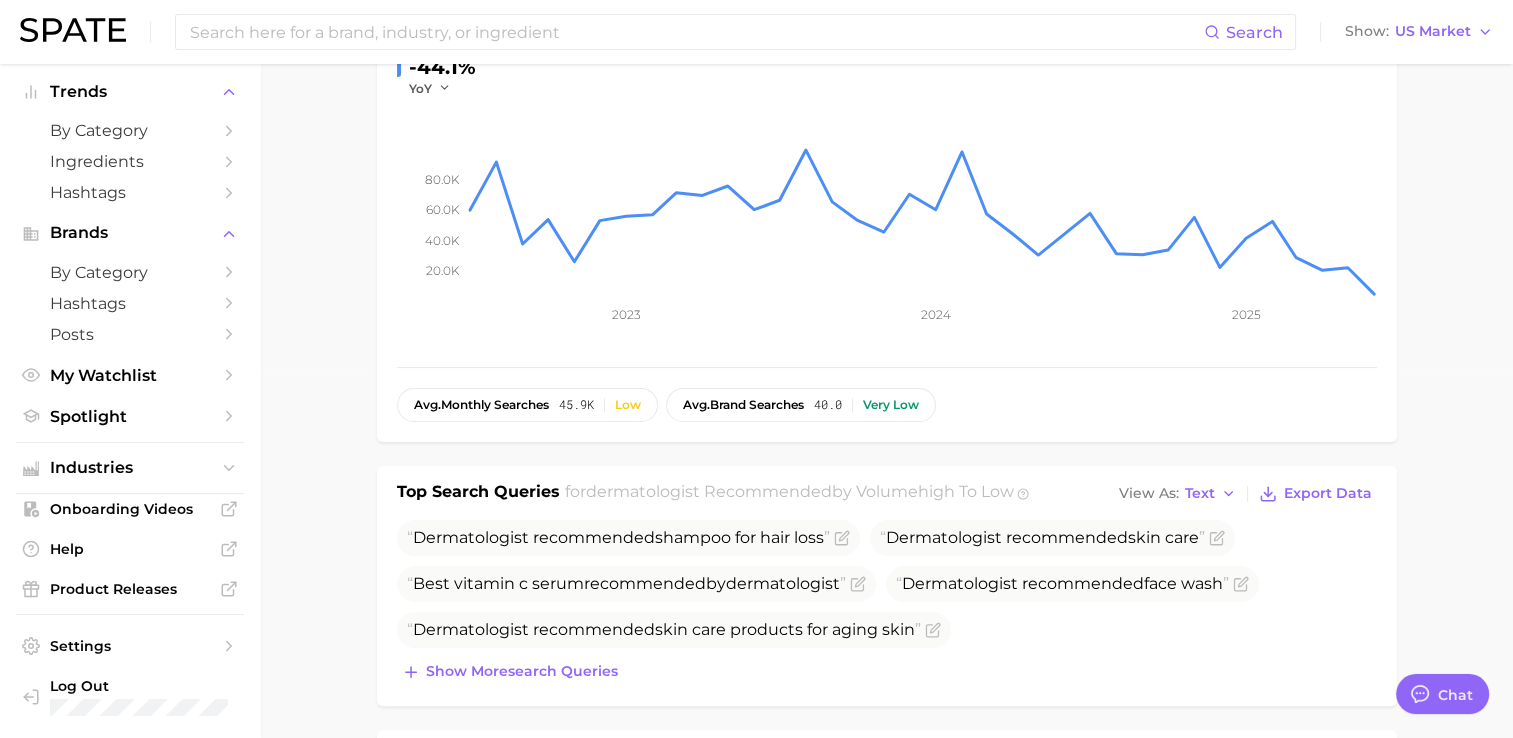 scroll, scrollTop: 500, scrollLeft: 0, axis: vertical 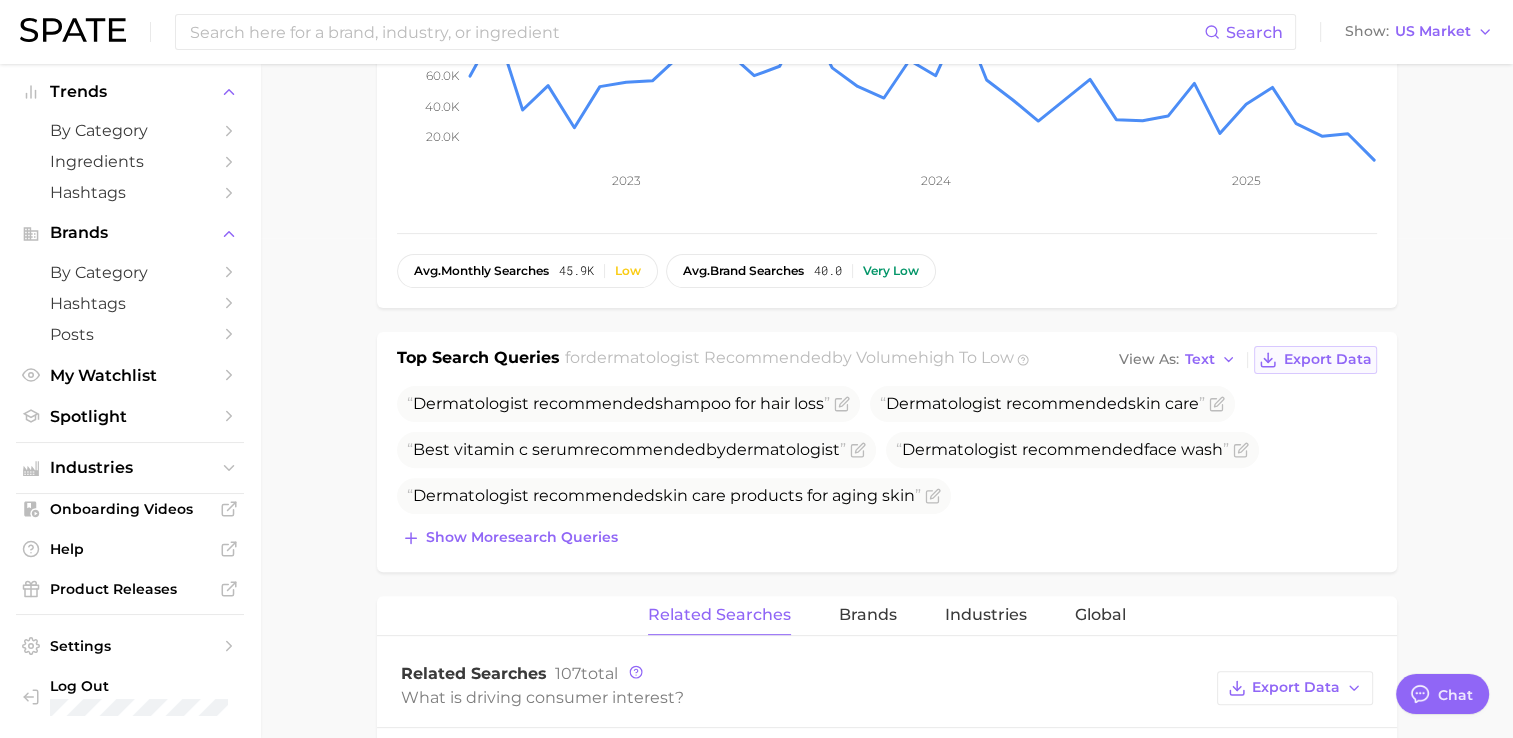 click on "Export Data" at bounding box center (1328, 359) 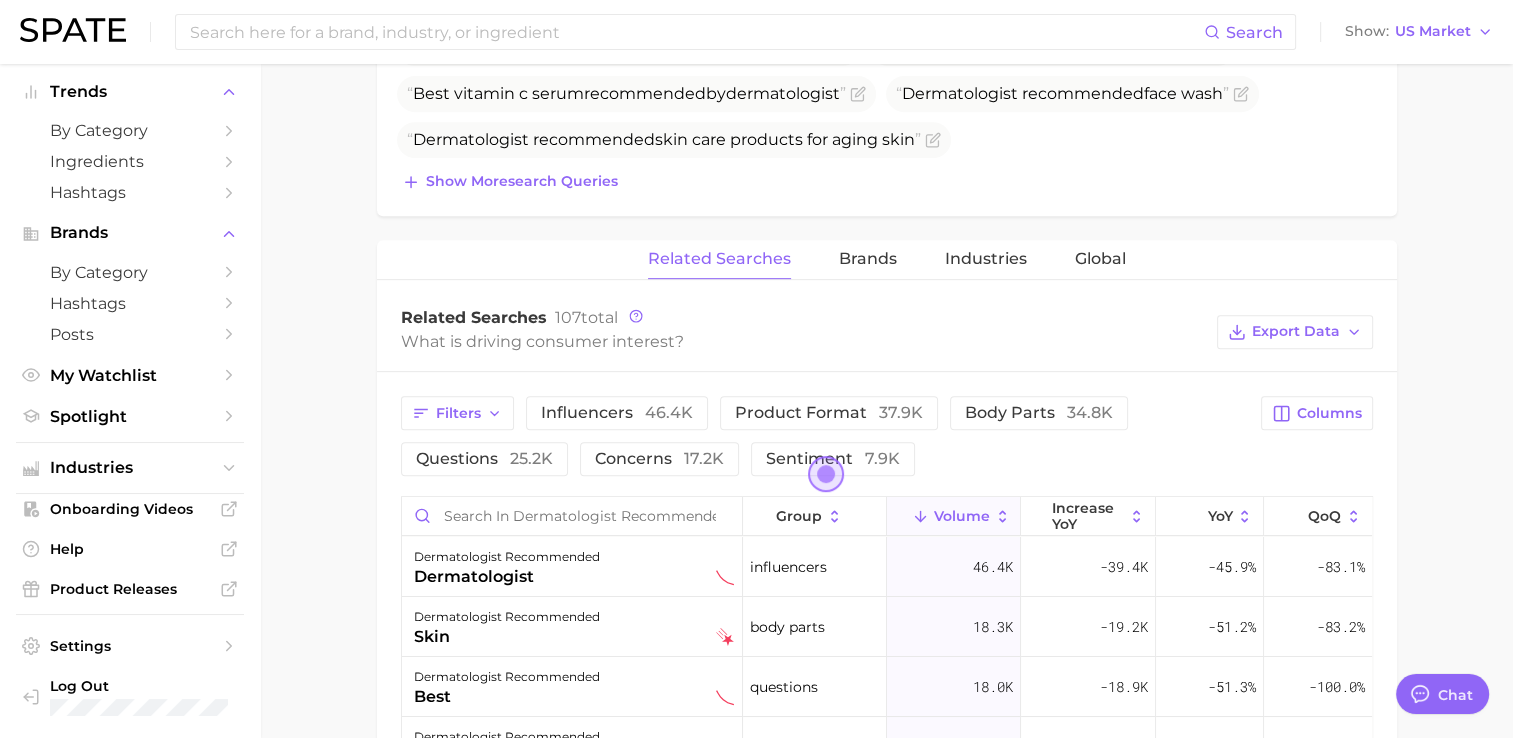 scroll, scrollTop: 900, scrollLeft: 0, axis: vertical 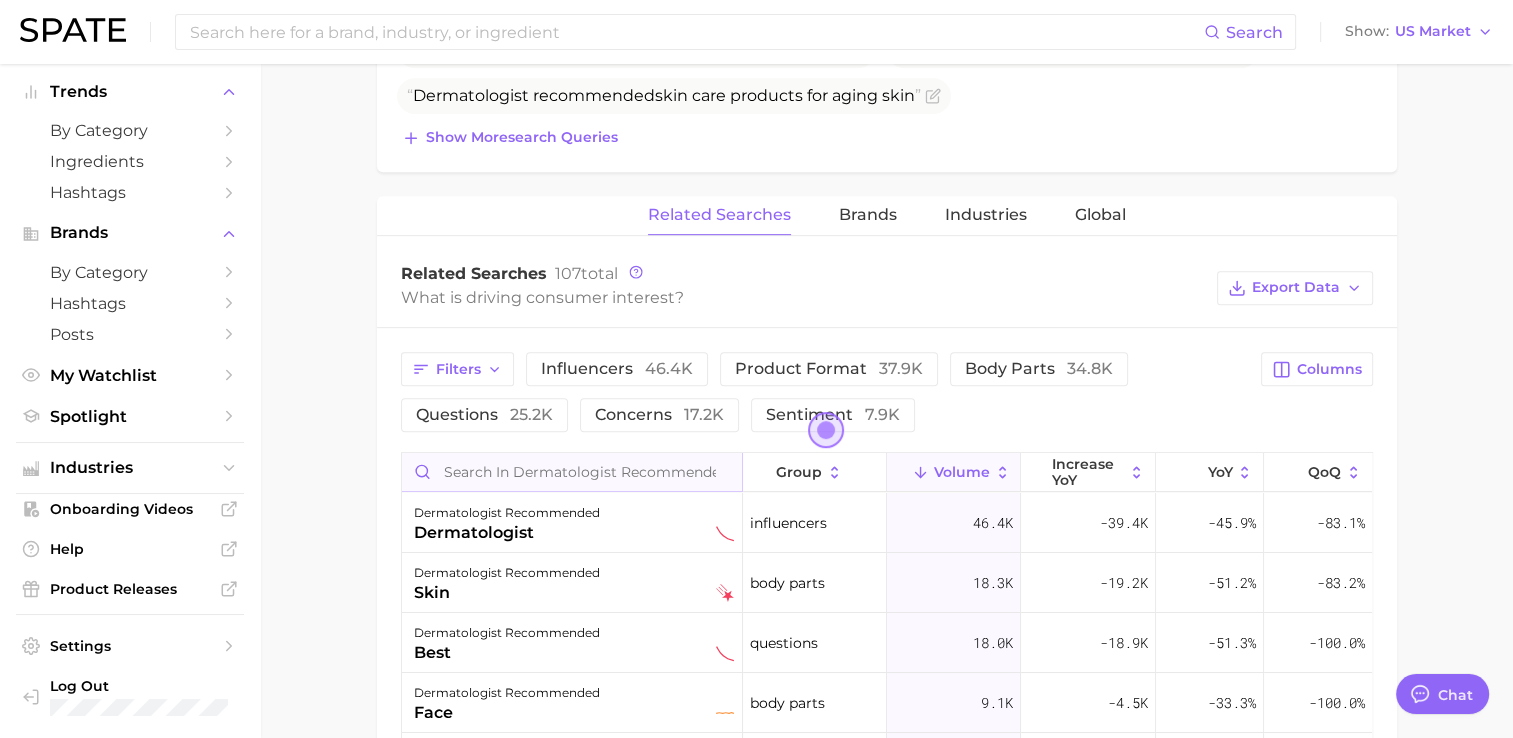 type 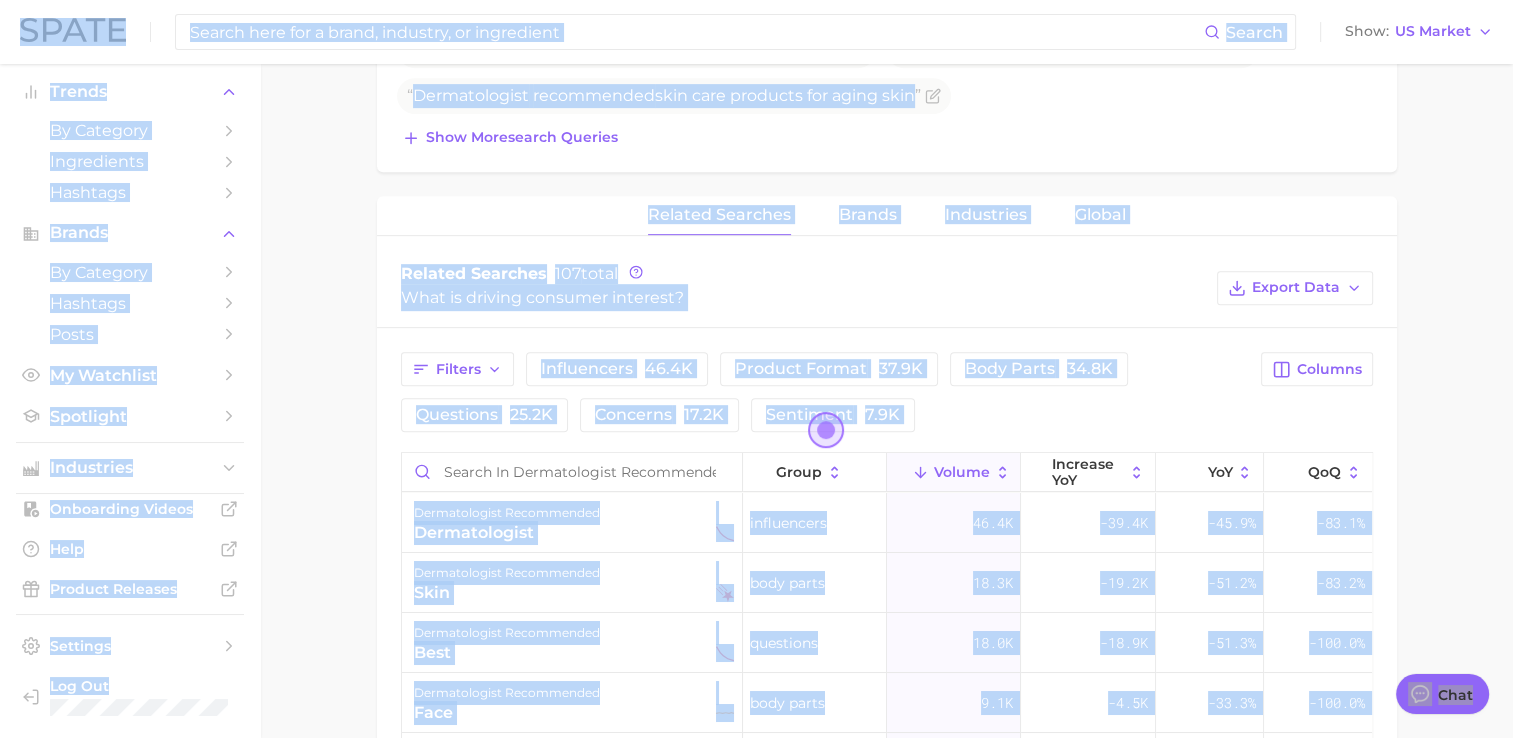 click on "dermatologist recommended Overview Google TikTok Instagram Beta dermatologist recommended Add to Watchlist Export Data "Dermatologist recommended" means that the product has been endorsed or suggested by dermatologists for its effectiveness and safety for the skin. Searches sustained decliner -44.1% YoY 20.0k 40.0k 60.0k 80.0k 2023 2024 2025 avg. monthly searches 45.9k Low avg. brand searches 40.0 Very low Top Search Queries for dermatologist recommended by Volume high to low View As Text Export Data Dermatologist recommended shampoo for hair loss Dermatologist recommended skin care Best vitamin c serum recommended by dermatologist Dermatologist recommended face wash Dermatologist recommended skin care products for aging skin Show more search queries Related Searches Brands Industries Global Related Searches 107 total What is driving consumer interest? Export Data Filters influencers 46.4k product format 37.9k body parts 34.8k questions 25.2k concerns 17.2k sentiment 7.9k YoY" at bounding box center (886, 239) 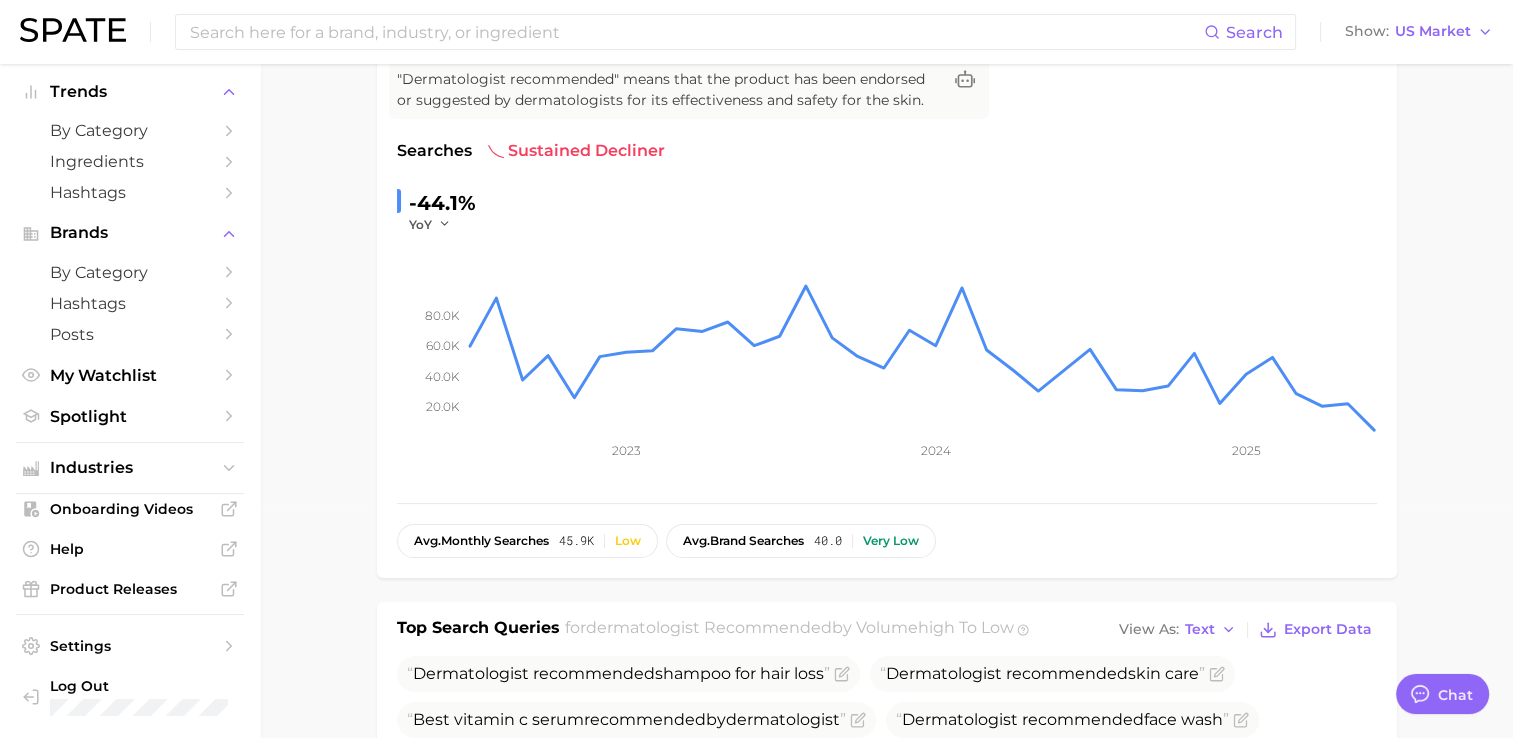 scroll, scrollTop: 200, scrollLeft: 0, axis: vertical 